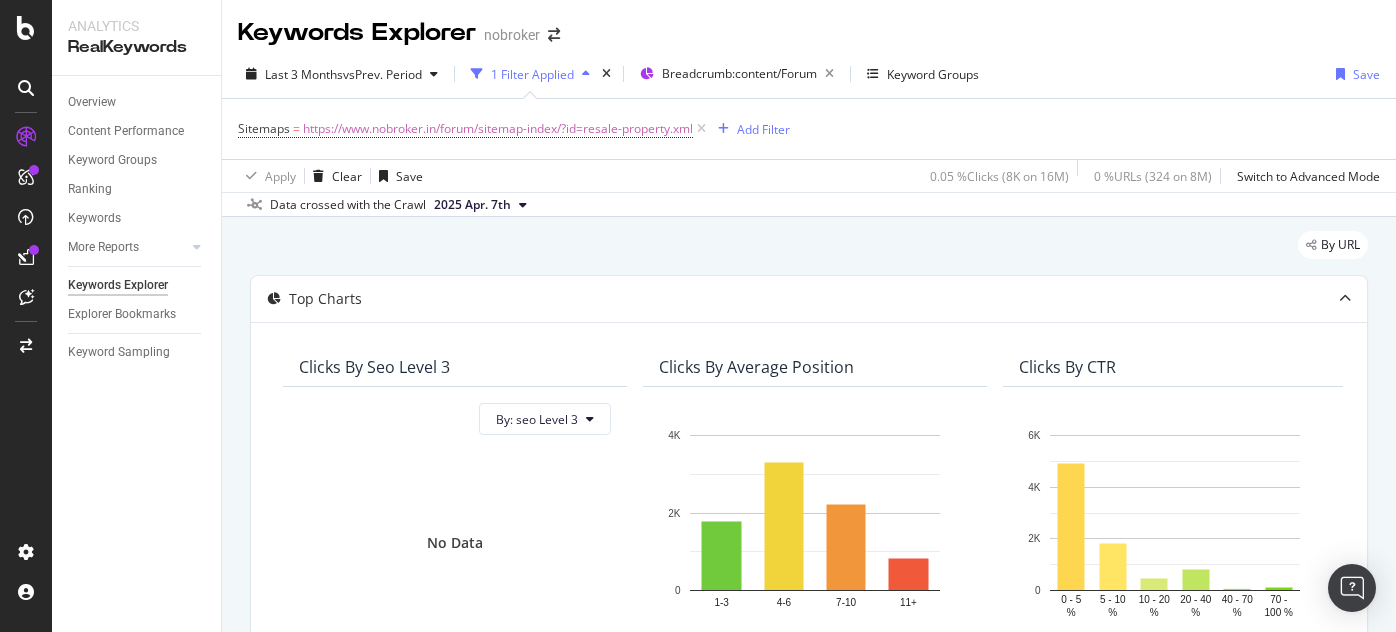 scroll, scrollTop: 0, scrollLeft: 0, axis: both 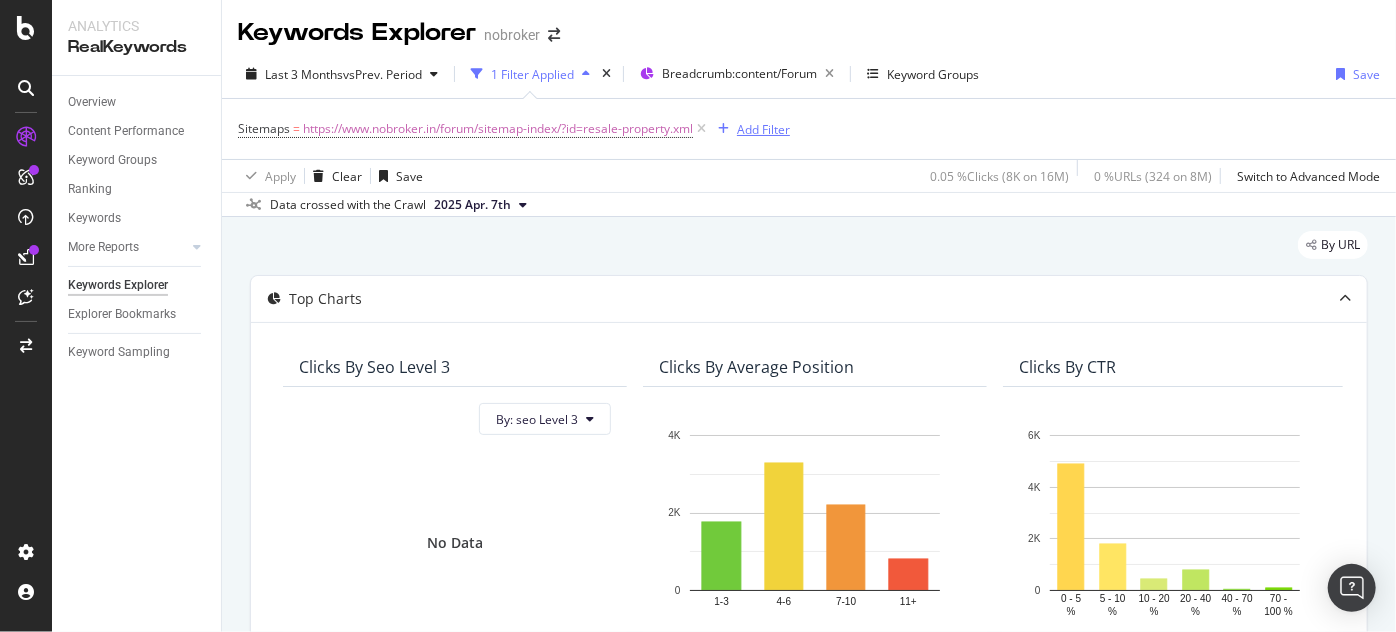 click on "Add Filter" at bounding box center [763, 129] 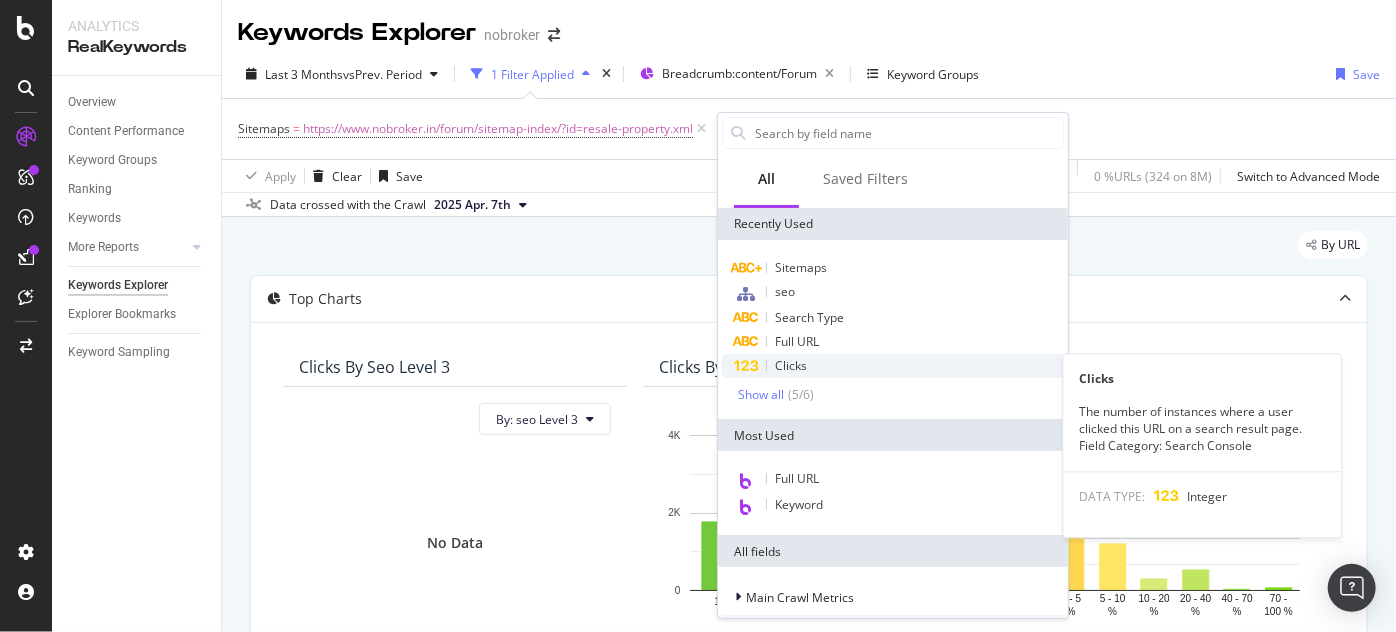 click on "Clicks" at bounding box center (893, 366) 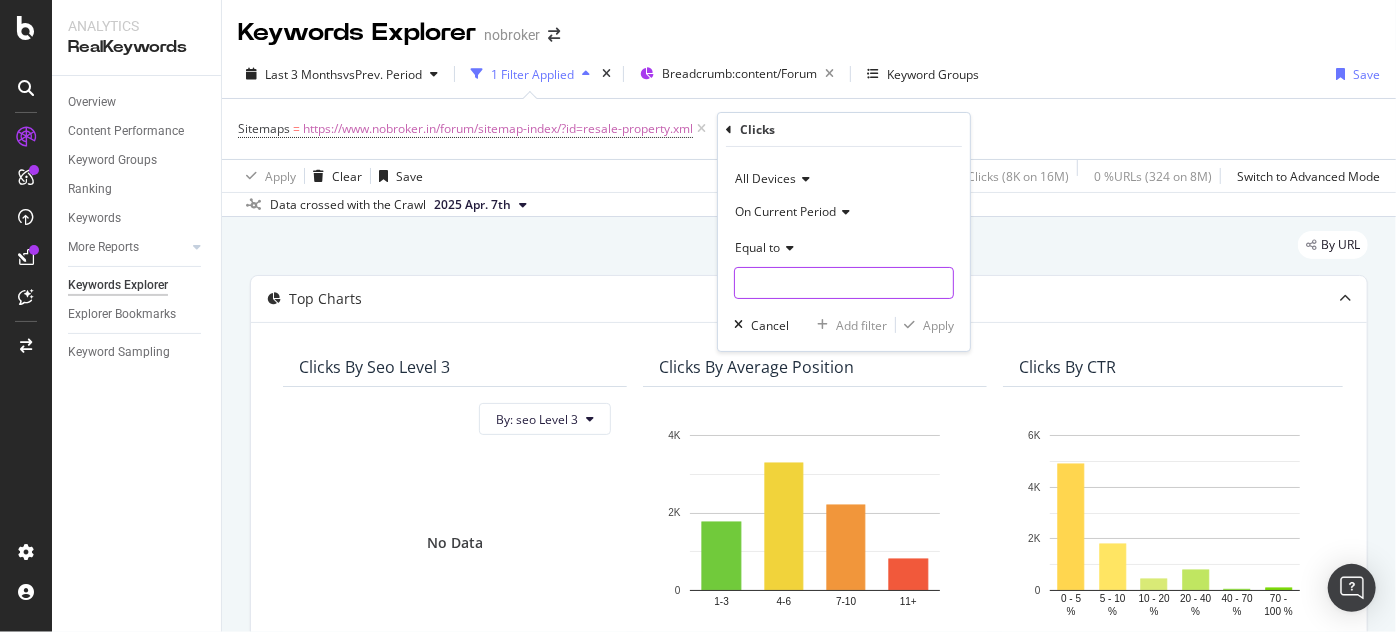 click at bounding box center [844, 283] 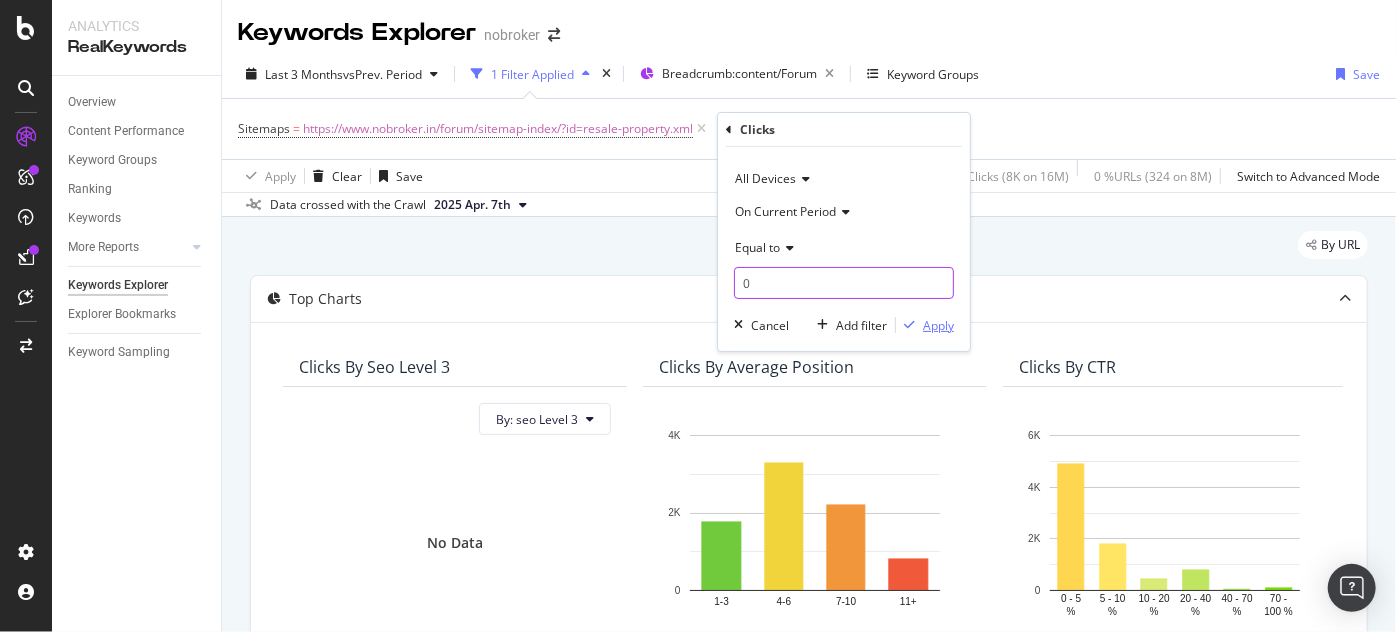 type on "0" 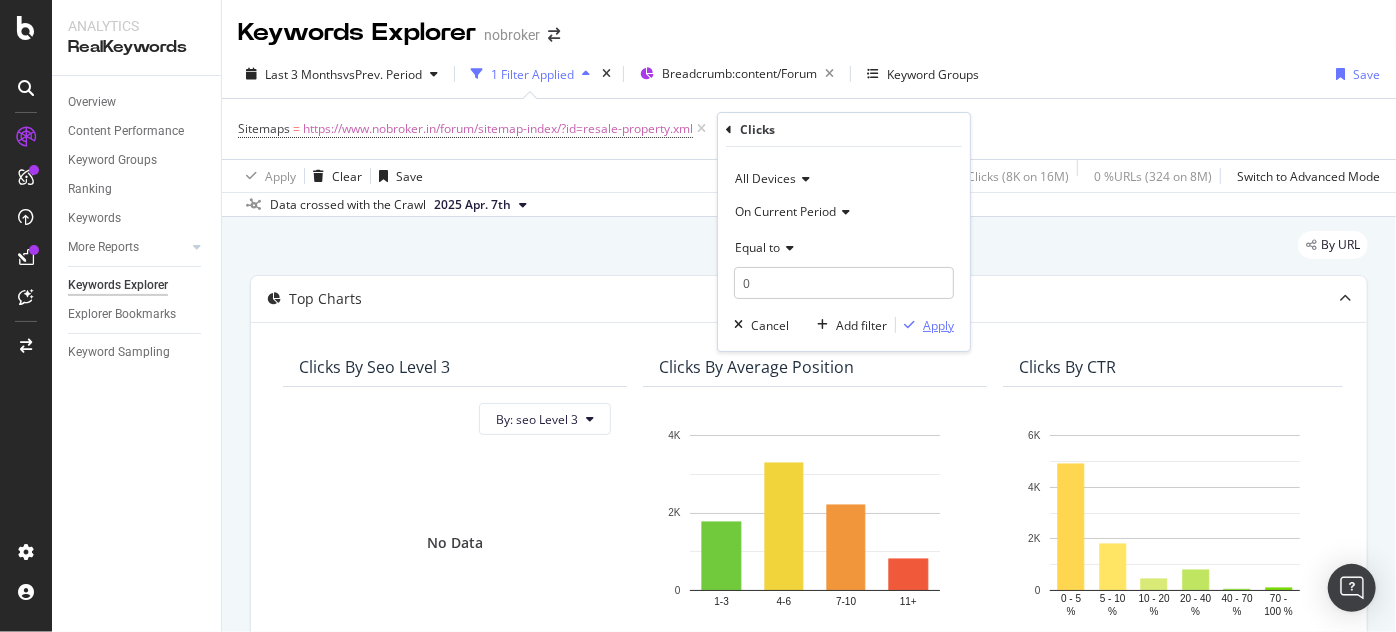 click at bounding box center [909, 325] 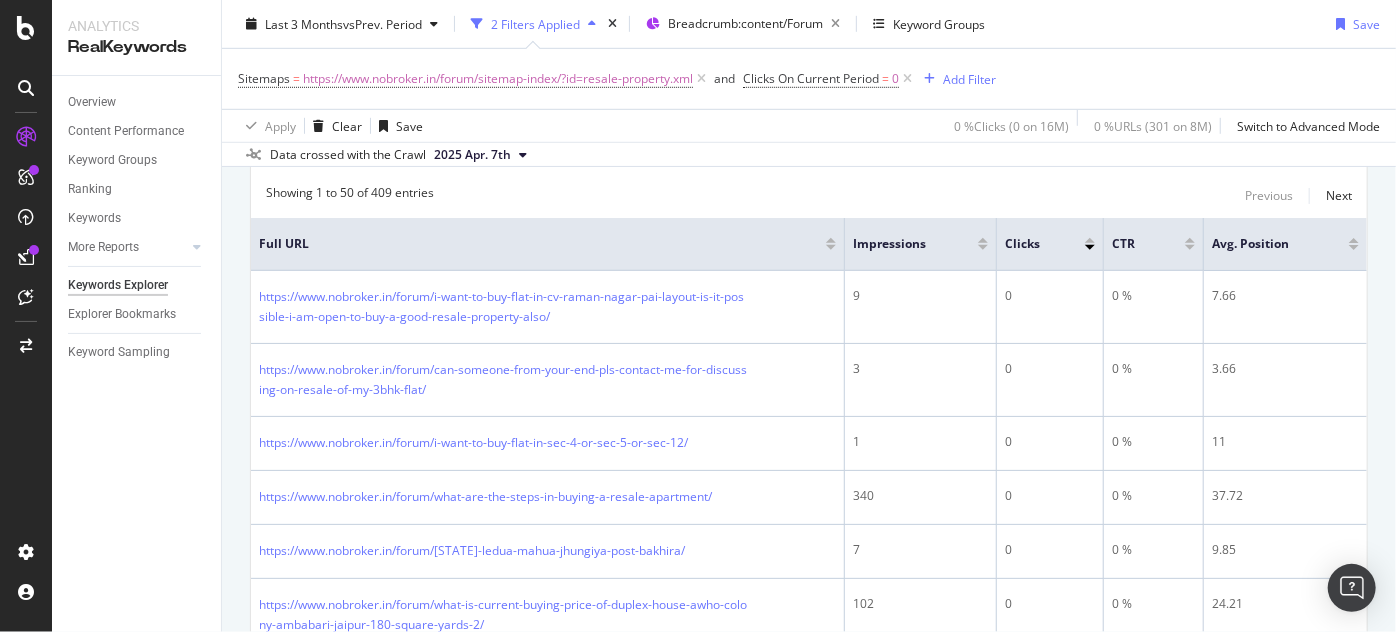 scroll, scrollTop: 651, scrollLeft: 0, axis: vertical 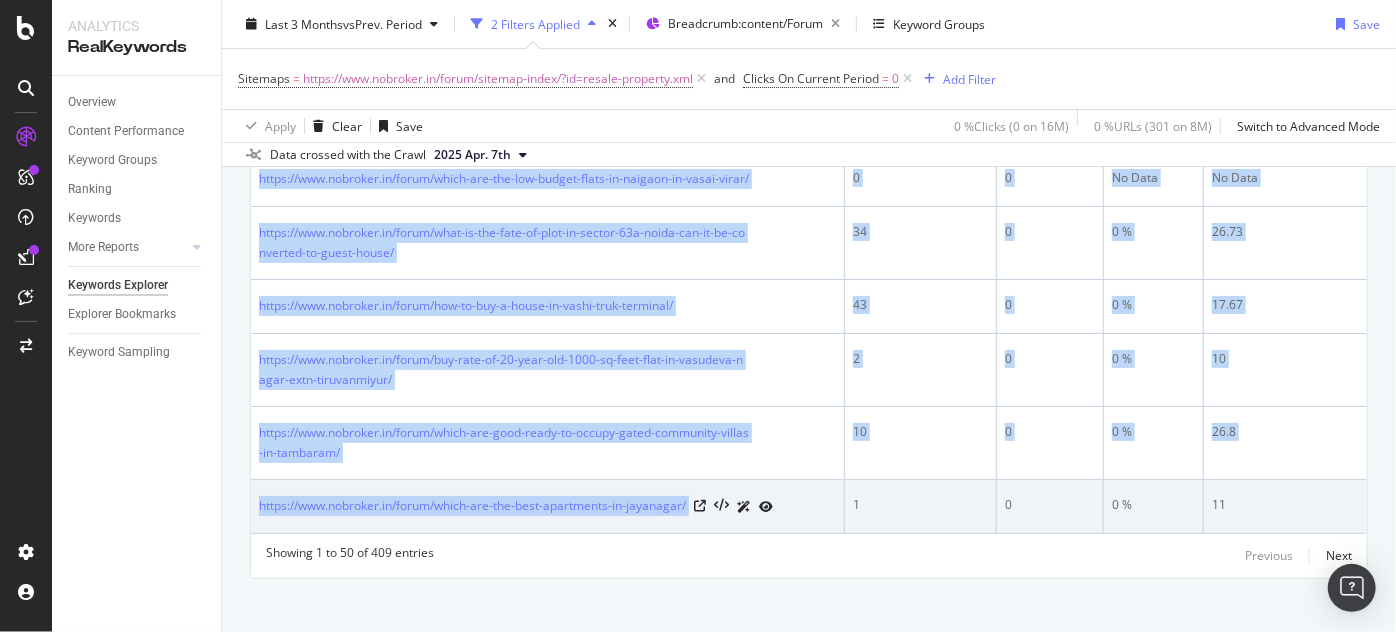 drag, startPoint x: 249, startPoint y: 267, endPoint x: 815, endPoint y: 472, distance: 601.9809 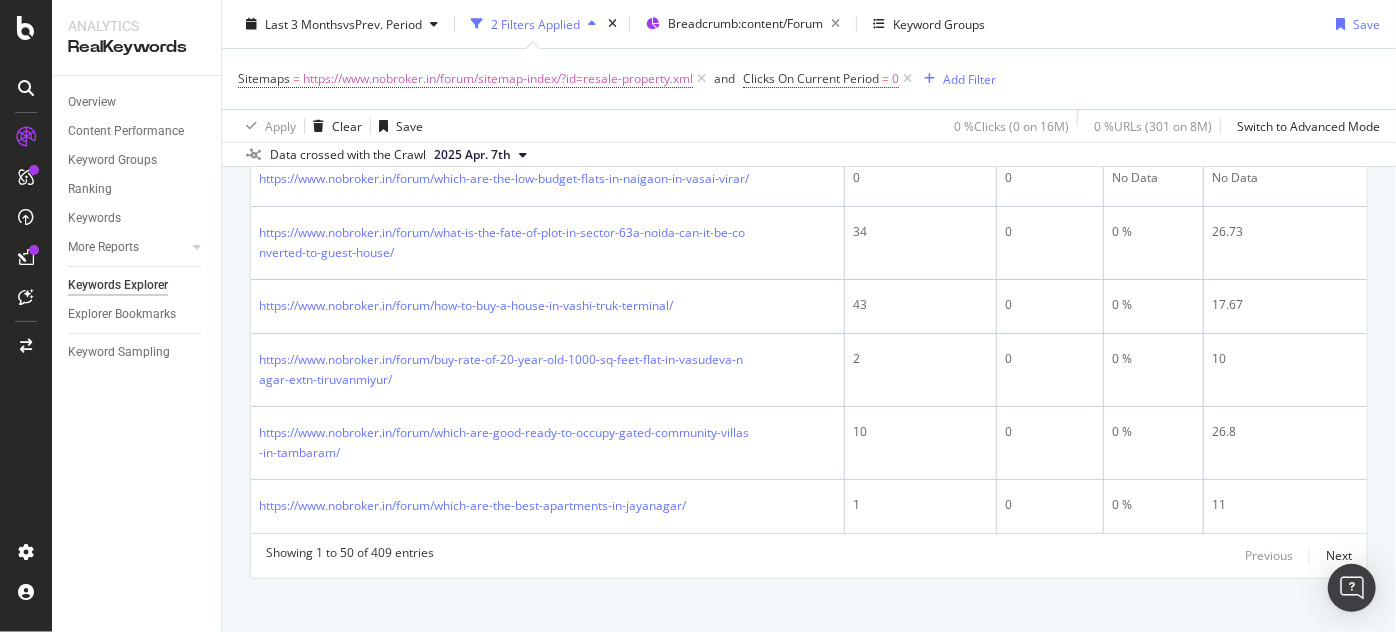 click on "By URL Top Charts Clicks By seo Level 3 By: seo Level 3 No Data Clicks By Average Position Hold CTRL while clicking to filter the report. 1-3 4-6 7-10 11+ -1 0 1 Avg. Position Clicks 1-3 0 4-6 0 7-10 0 11+ 0 ... Clicks By CTR Hold CTRL while clicking to filter the report. 0 - 5 % 5 - 10 % 10 - 20 % 20 - 40 % 40 - 70 % 70 - 100 % -1 0 1 CTR Clicks 0 - 5 % 0 5 - 10 % 10 - 20 % 20 - 40 % 40 - 70 % 70 - 100 % ... Clicks By Content Size Hold CTRL while clicking to filter the report. 5000 + 1000 - 5000 500 - 1000 250 - 500 100 - 250 0 - 100 -1 0 1 No. of Words (Content) Clicks 5000 + 1000 - 5000 0 500 - 1000 0 250 - 500 100 - 250 0 - 100 ... Clicks By Inlinks Hold CTRL while clicking to filter the report. 101+ 51-100 16-50 6-15 2-5 1 -1 0 1 No. of Unique Follow Inlinks Clicks 101+ 0 51-100 0 16-50 0 6-15 0 2-5 0 1 0 ... Impressions By Average Position Hold CTRL while clicking to filter the report. 1-3 4-6 7-10 11+ 0 2K 4K Avg. Position Impressions 1-3 27 4-6 164 7-10 763 11+ 3,022 4K Impressions By CTR 0 - 5 % % %" at bounding box center [809, -1340] 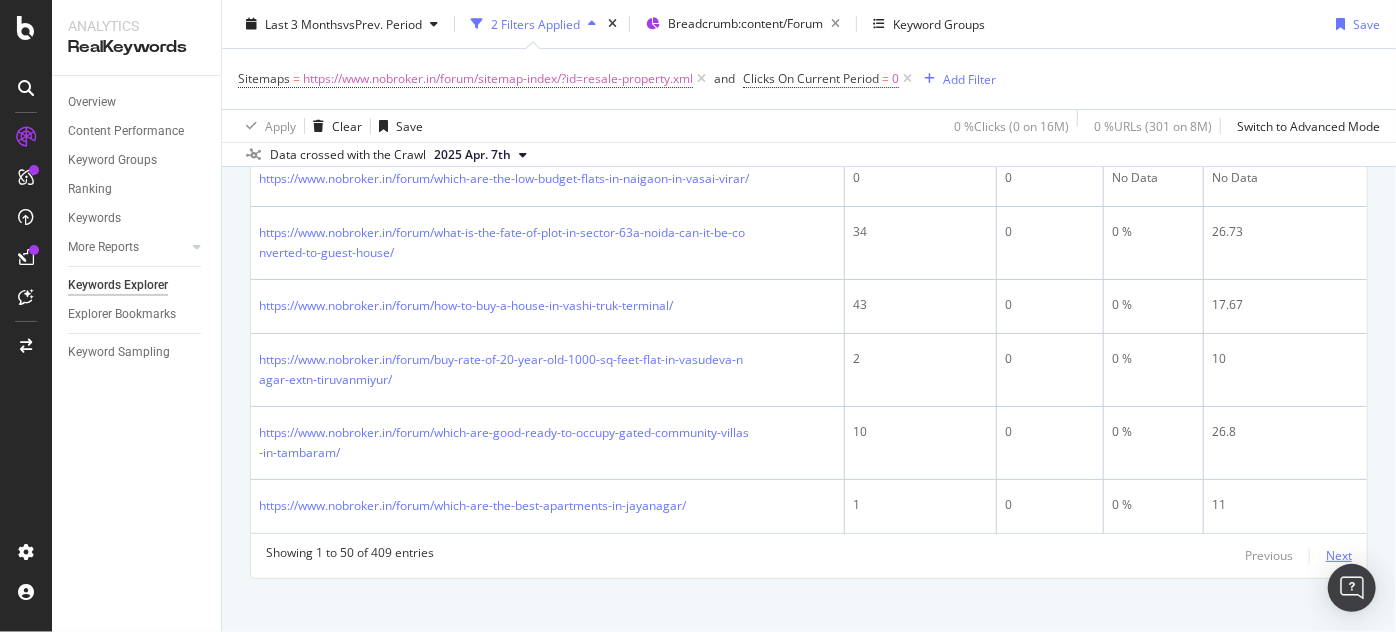 click on "Next" at bounding box center (1339, 555) 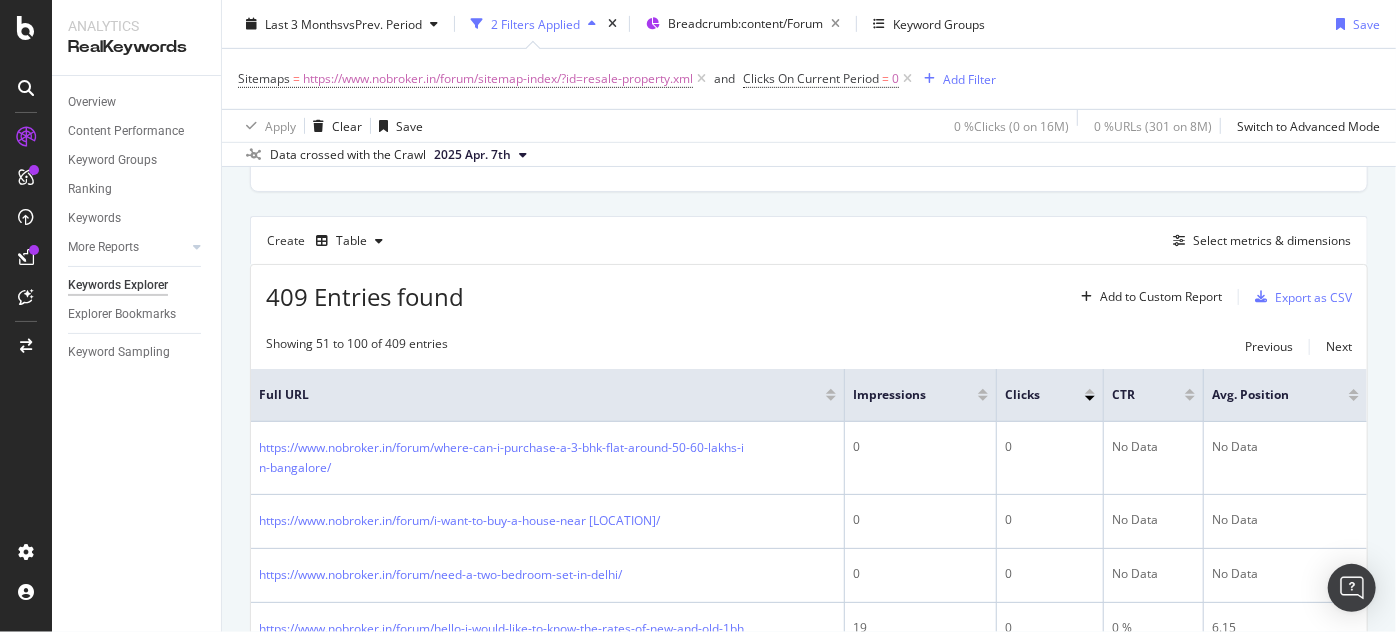 scroll, scrollTop: 3489, scrollLeft: 0, axis: vertical 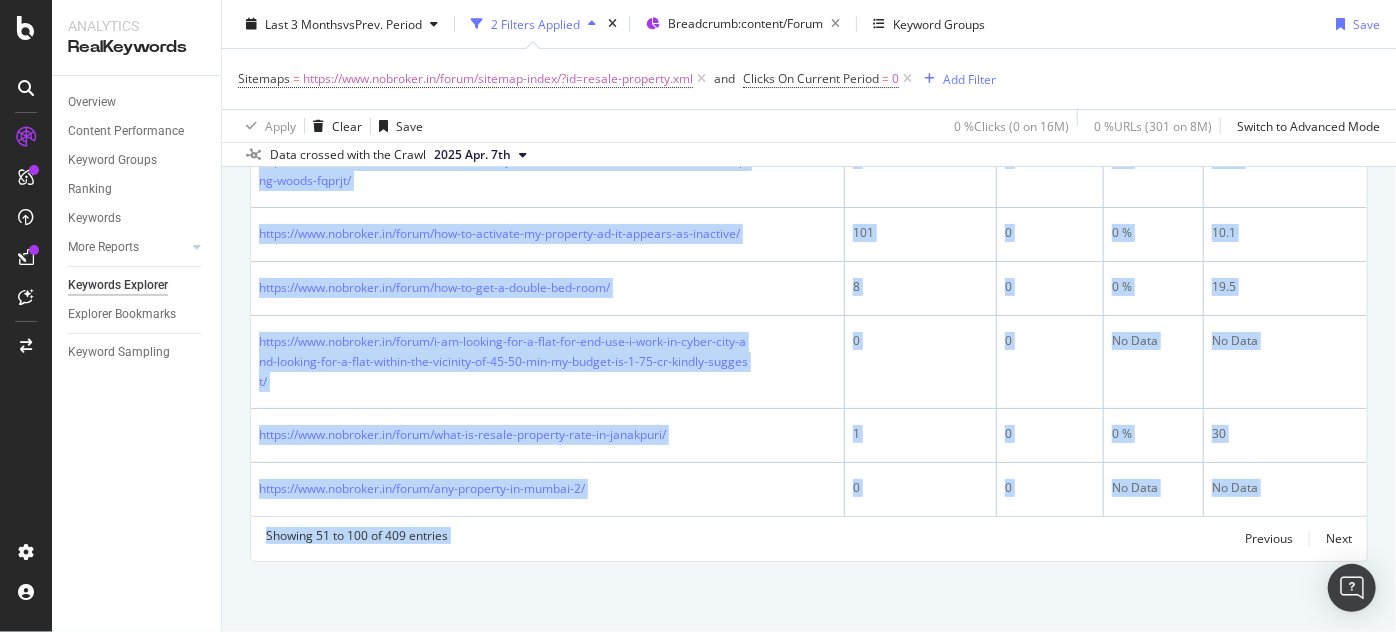 drag, startPoint x: 258, startPoint y: 229, endPoint x: 1078, endPoint y: 674, distance: 932.9657 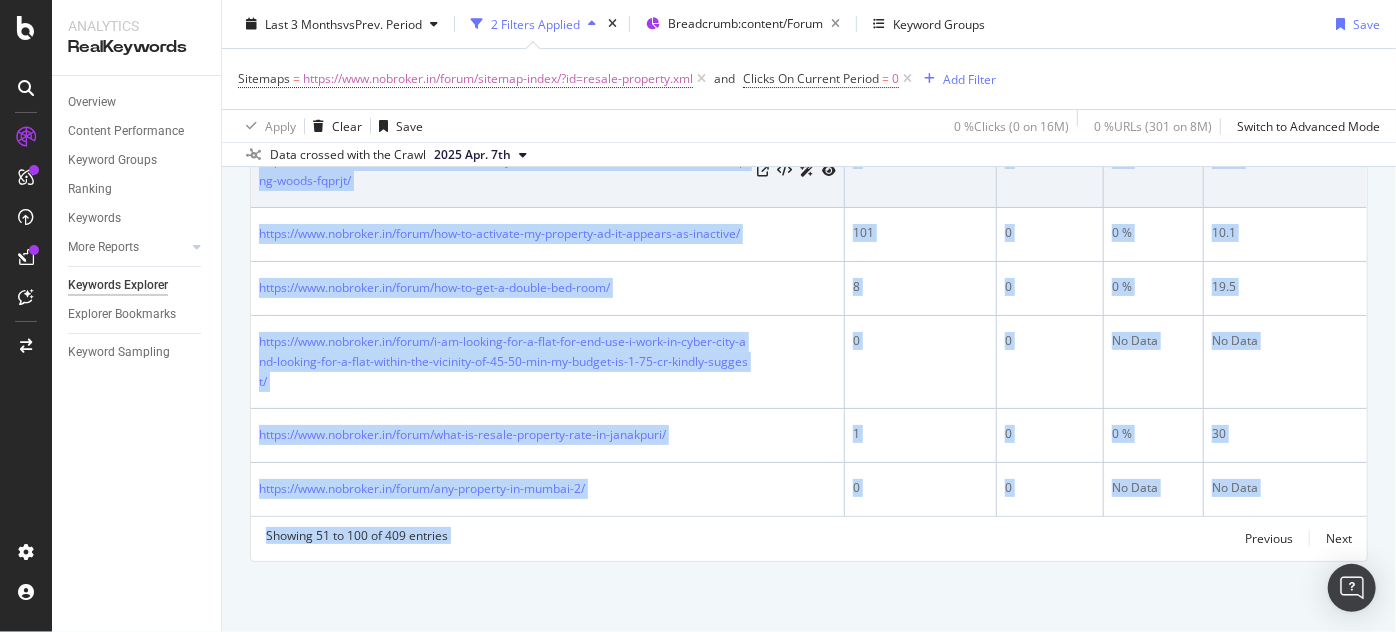 copy on "https://www.nobroker.in/forum/where-can-i-purchase-a-3-bhk-flat-around-50-60-lakhs-in-bangalore/ 0 0 No Data No Data https://www.nobroker.in/forum/i-want-to-buy-a-house-near-paschim-vihar/ 0 0 No Data No Data https://www.nobroker.in/forum/need-a-two-bedroom-set-in-delhi/ 0 0 No Data No Data https://www.nobroker.in/forum/hello-i-would-like-to-know-the-rates-of-new-and-old-1bhk-flats-in-dreams-akruti-society-kalepadal-hadapsar-pune-how-to-know-them/ 19 0 0 % 6.15 https://www.nobroker.in/forum/want-to-know-the-c6-129c-dda-flat-lawrence-road-delhis-present-owner-name/ 10 0 0 % 11.6 https://www.nobroker.in/forum/where-can-i-buy-cheap-flats-in-delhi/ 0 0 No Data No Data https://www.nobroker.in/forum/looking-for-resale-flats-in-chromepet-below-20-lakhs/ 1 0 0 % 18 https://www.nobroker.in/forum/i-want-to-buy-flat-in-sector-62-or-62-in-noida/ 2 0 0 % 61.5 https://www.nobroker.in/forum/how-much-does-a-3-room-resale-flat-cost/ 5 0 0 % 9.19 https://www.nobroker.in/forum/what-will-be-the-resale-value-of-a-flat-in-4th-m..." 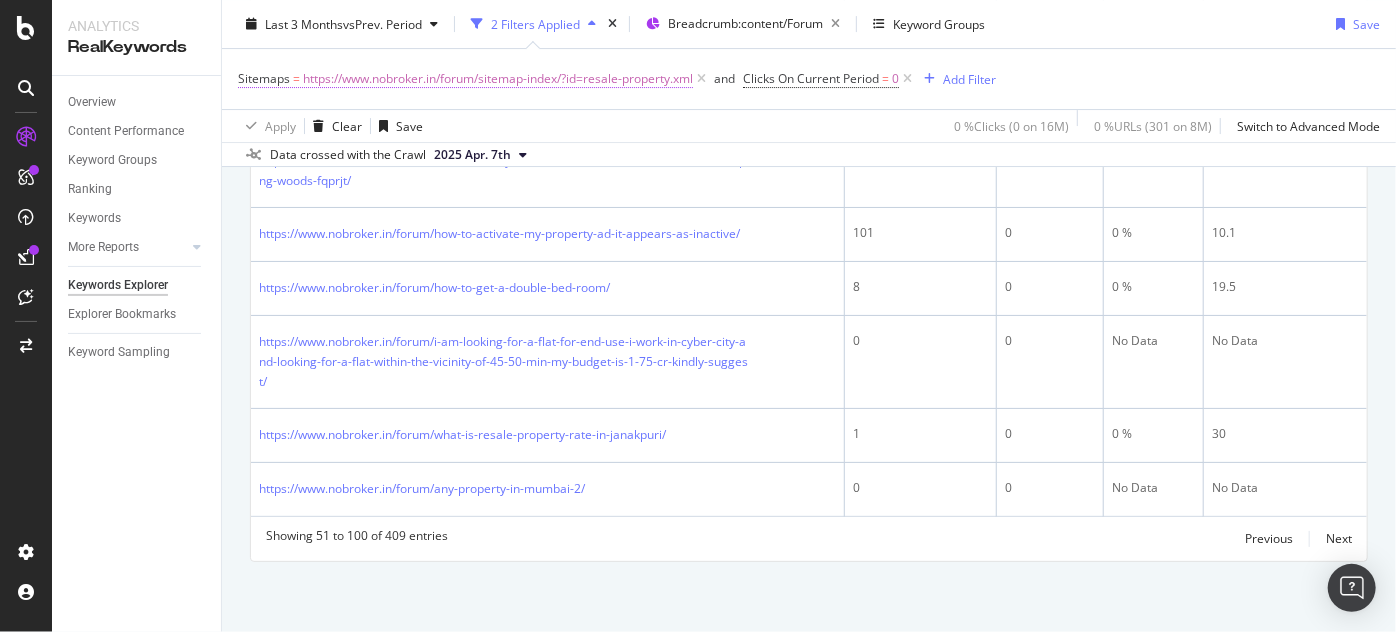 click on "https://www.nobroker.in/forum/sitemap-index/?id=resale-property.xml" at bounding box center [498, 79] 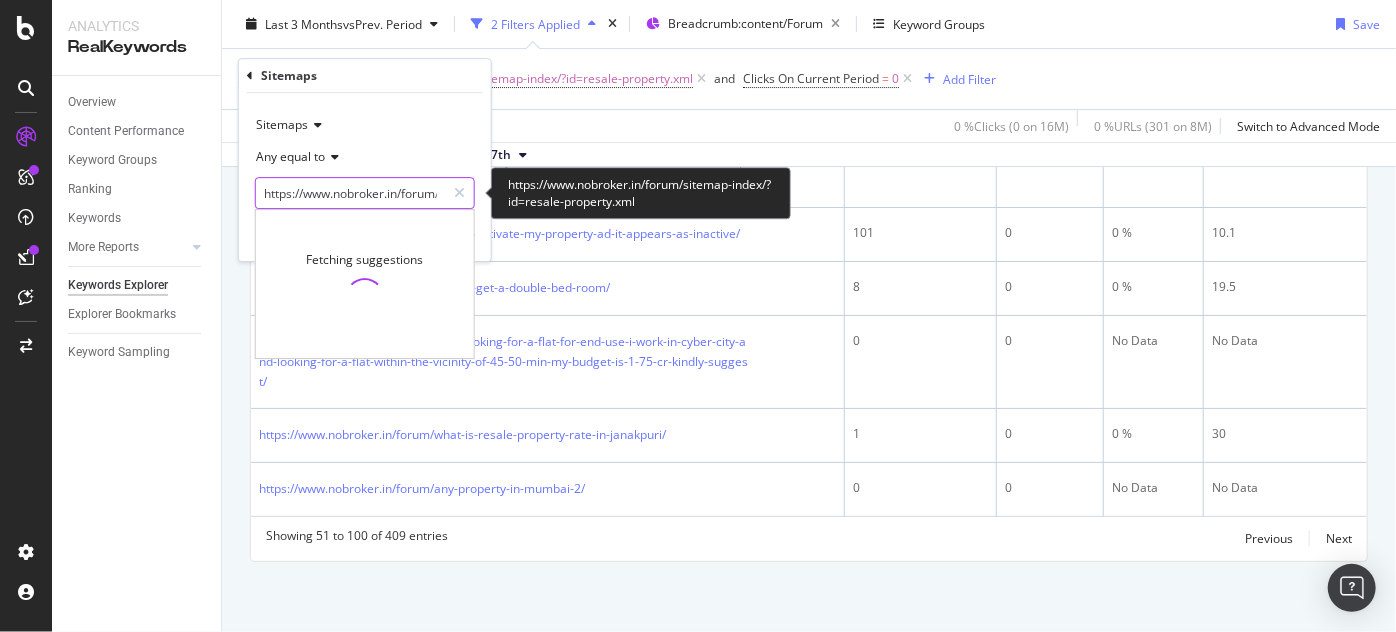 click on "https://www.nobroker.in/forum/sitemap-index/?id=resale-property.xml" at bounding box center (350, 193) 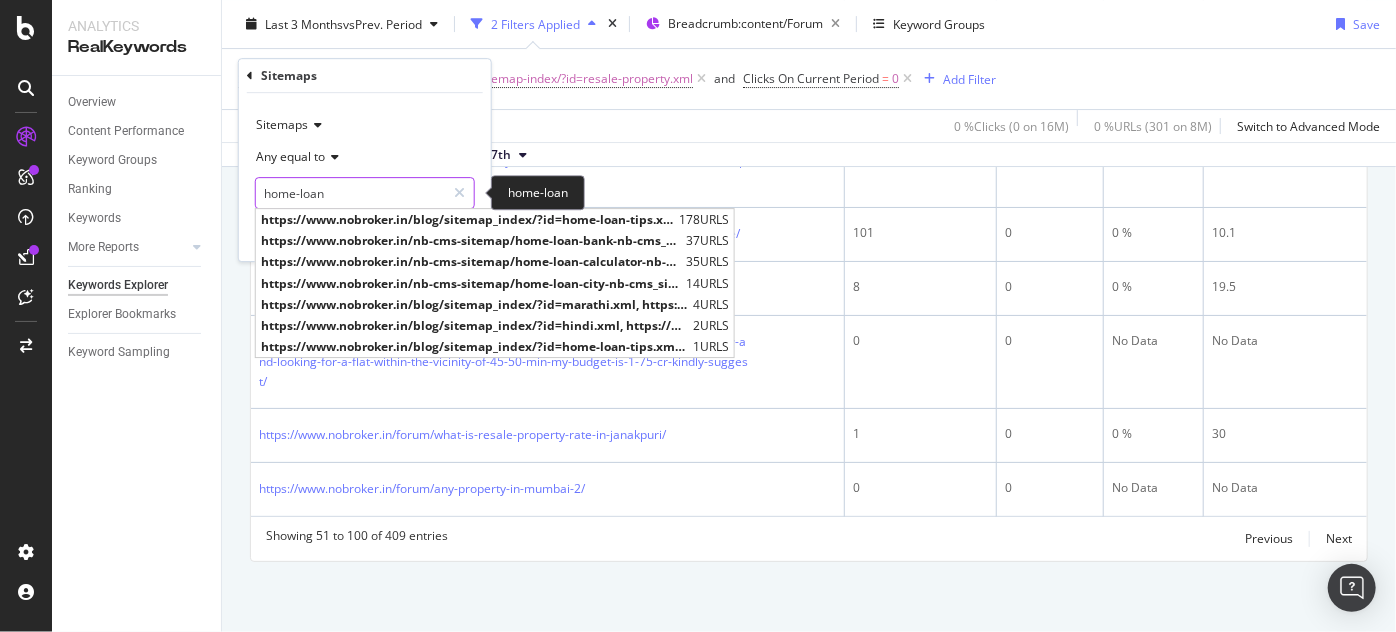 click on "home-loan" at bounding box center (350, 193) 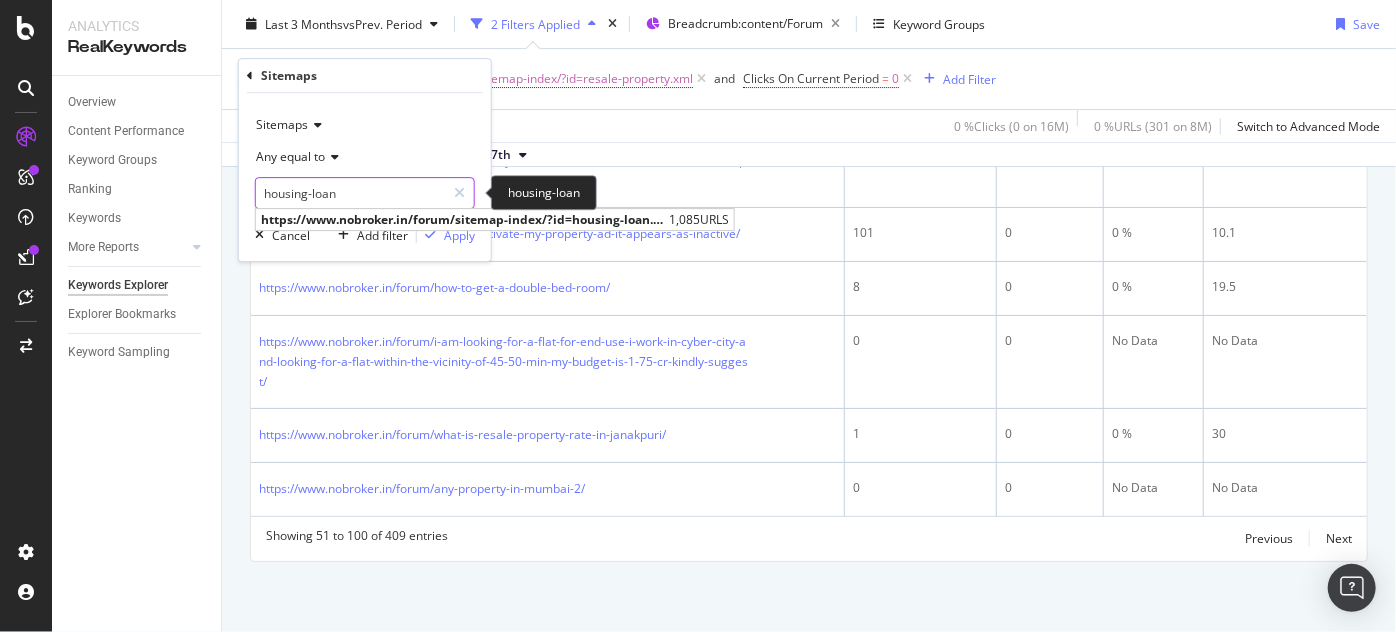click on "housing-loan" at bounding box center [350, 193] 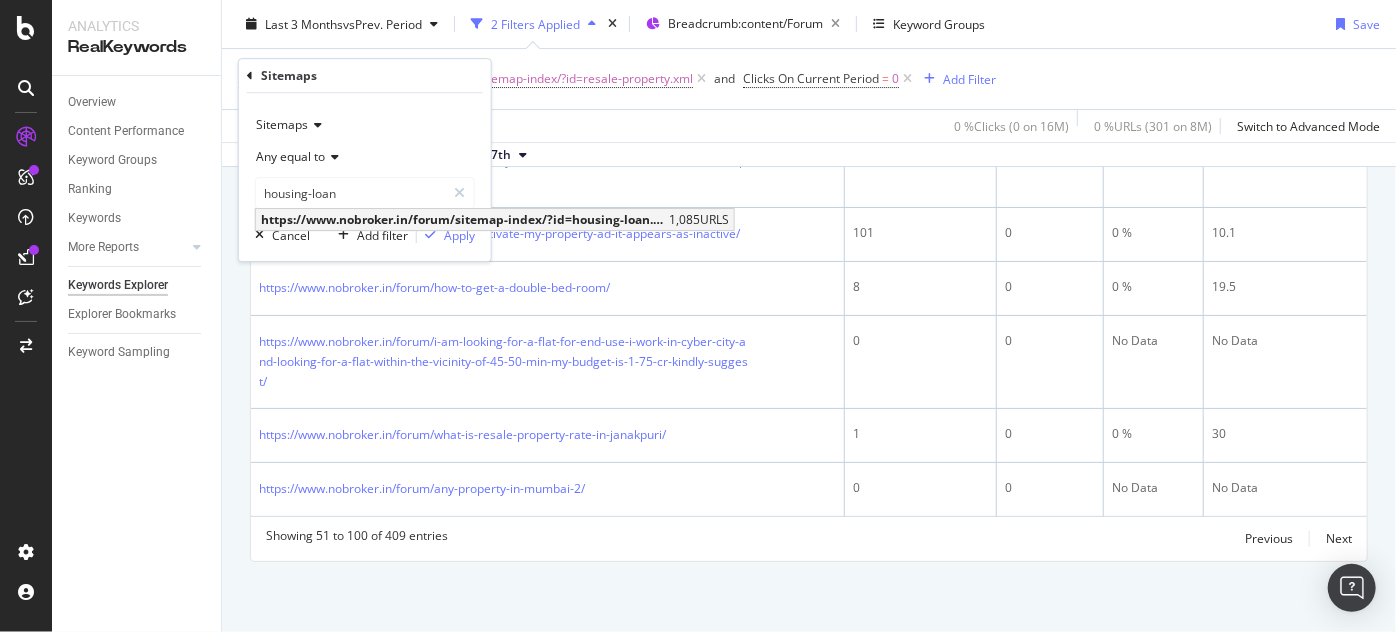 click on "https://www.nobroker.in/forum/sitemap-index/?id=housing-loan.xml" at bounding box center (462, 219) 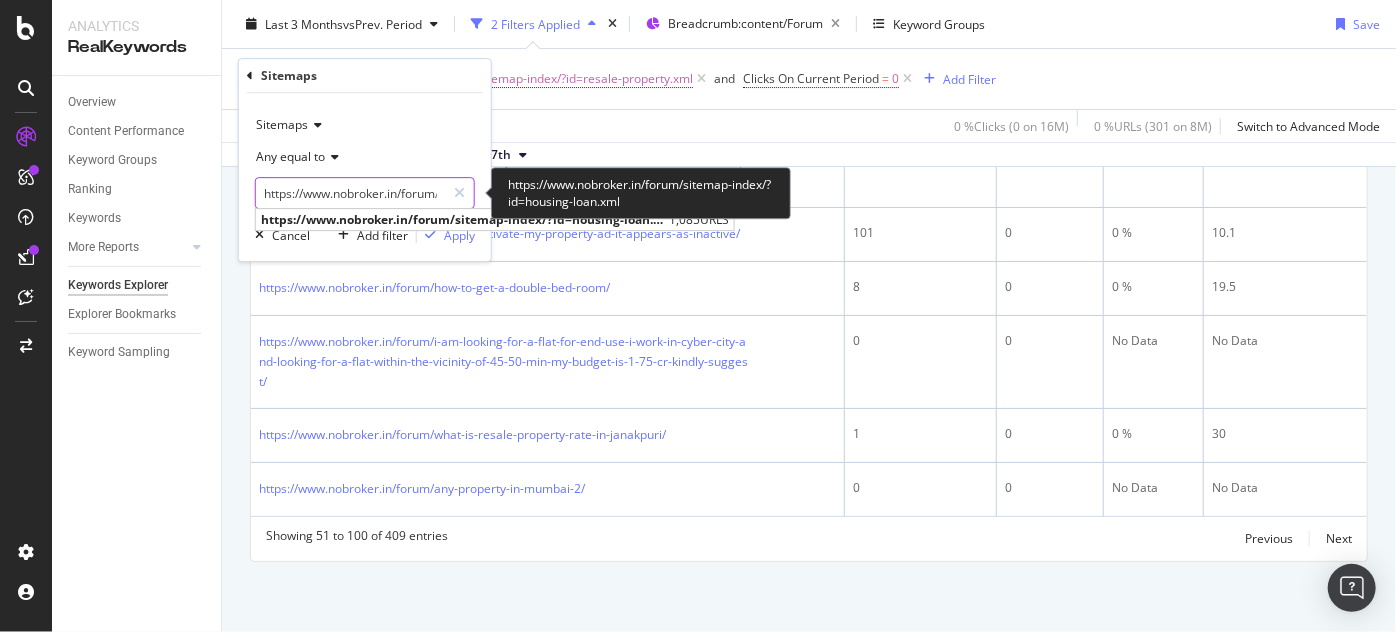 click on "https://www.nobroker.in/forum/sitemap-index/?id=housing-loan.xml" at bounding box center [350, 193] 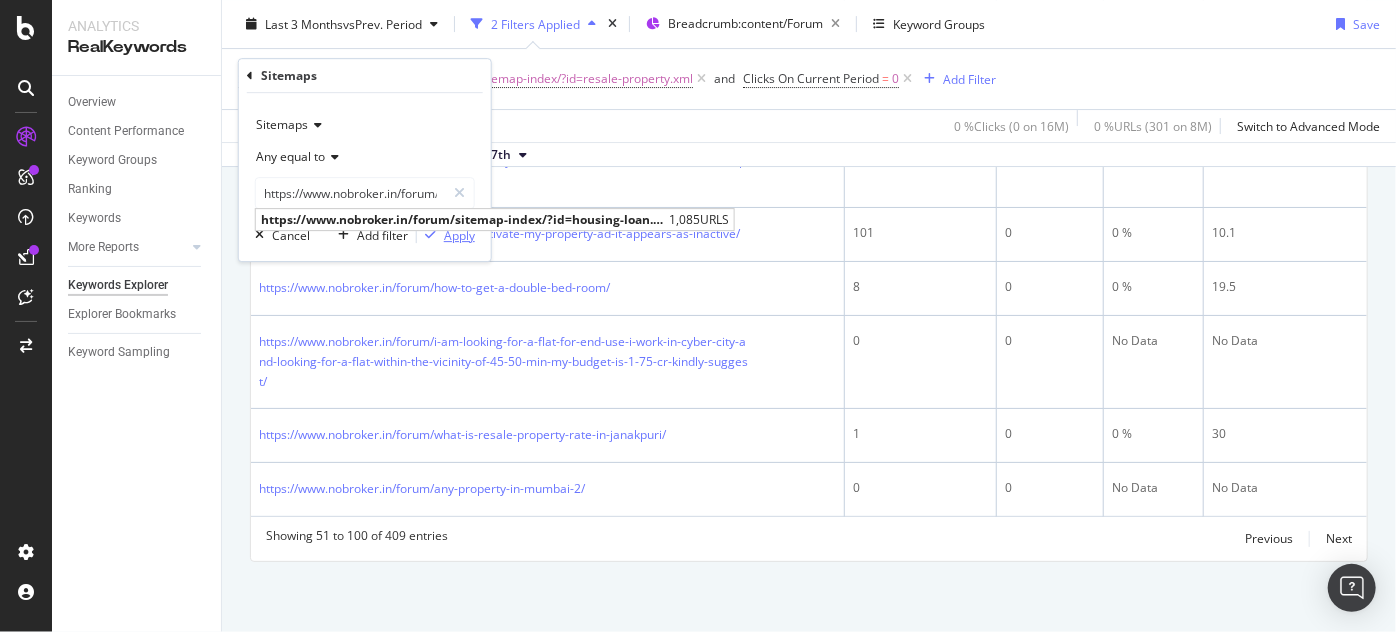 click on "Apply" at bounding box center [459, 235] 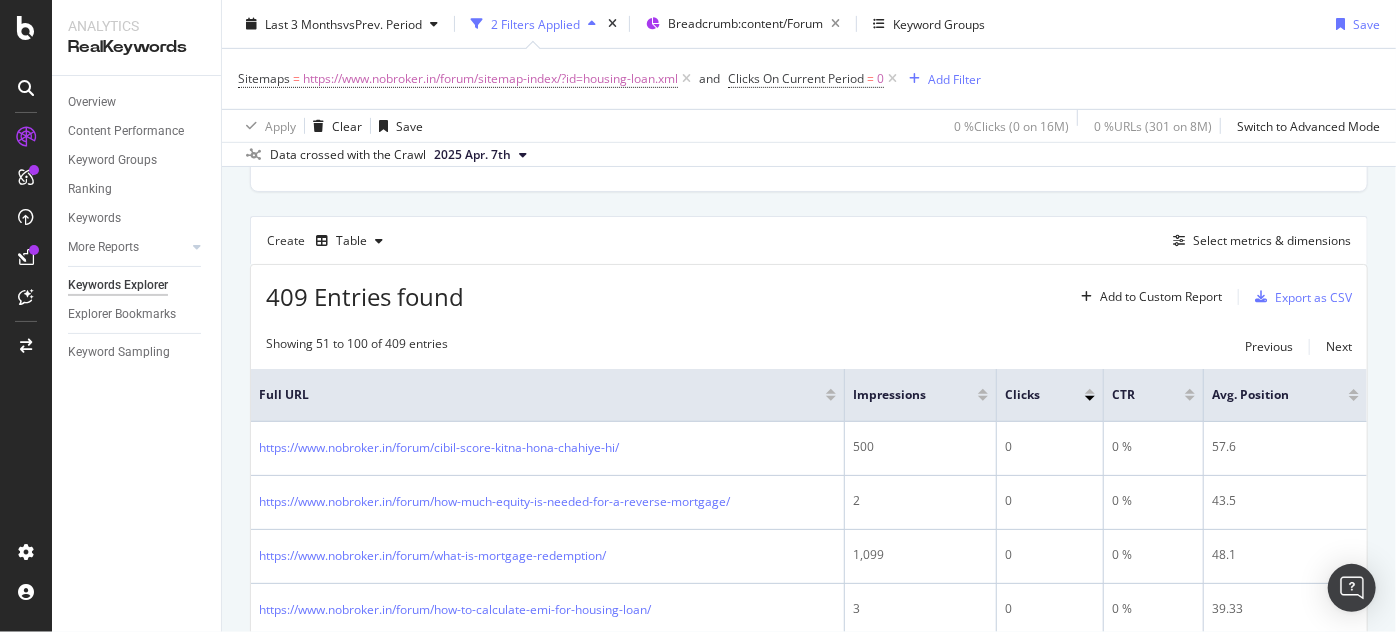 scroll, scrollTop: 3375, scrollLeft: 0, axis: vertical 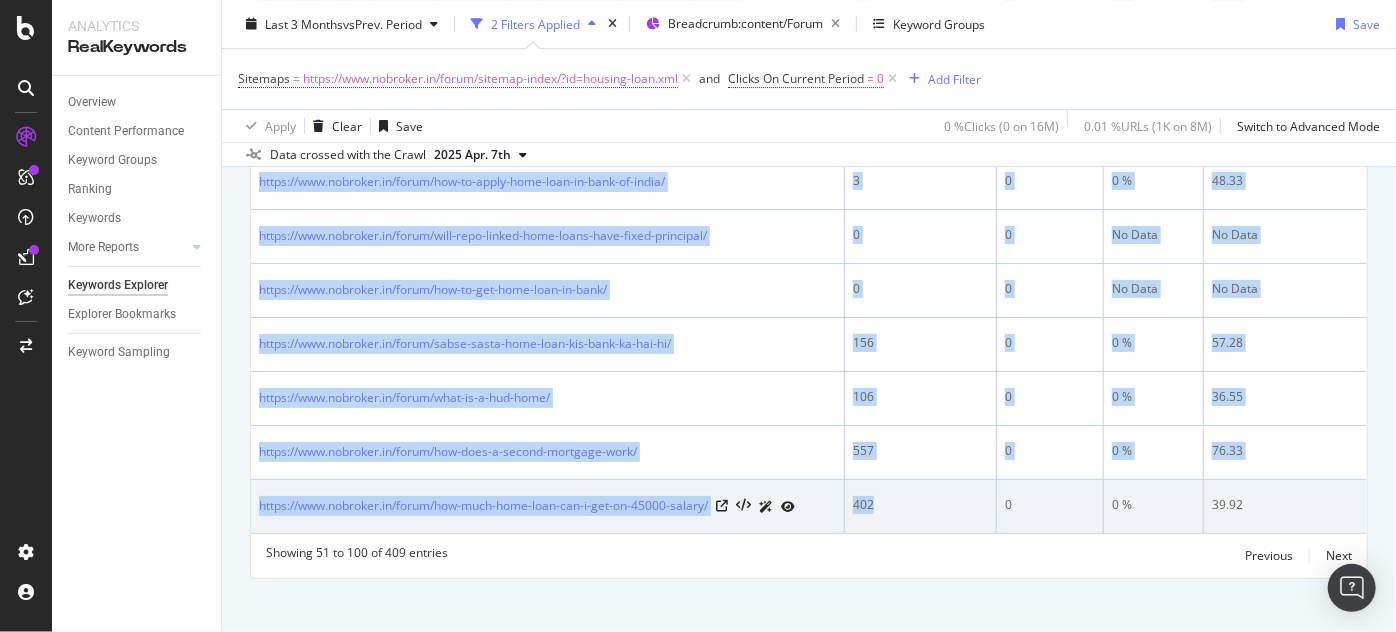 drag, startPoint x: 256, startPoint y: 336, endPoint x: 934, endPoint y: 474, distance: 691.90173 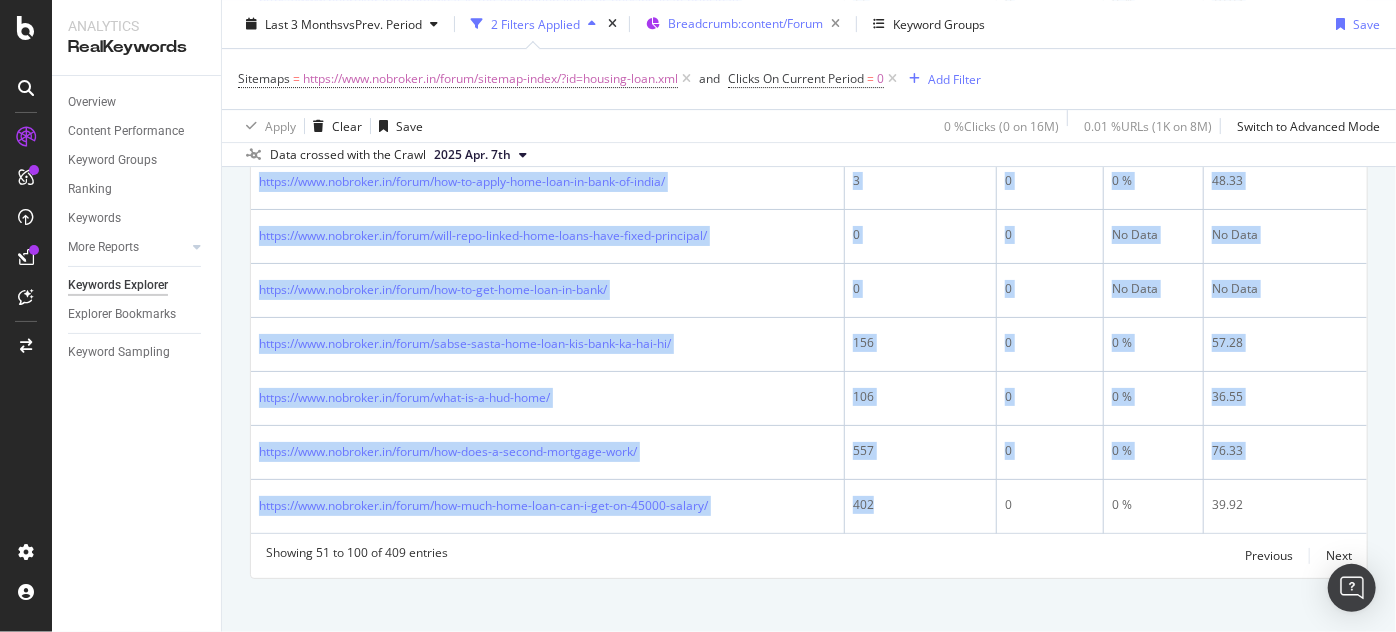 copy on "https://www.nobroker.in/forum/cibil-score-kitna-hona-chahiye-hi/ 500 0 0 % 57.6 https://www.nobroker.in/forum/how-much-equity-is-needed-for-a-reverse-mortgage/ 2 0 0 % 43.5 https://www.nobroker.in/forum/what-is-mortgage-redemption/ 1,099 0 0 % 48.1 https://www.nobroker.in/forum/how-to-calculate-emi-for-housing-loan/ 3 0 0 % 39.33 https://www.nobroker.in/forum/which-is-better-axis-bank-vs-sbi-home-loan/ 36 0 0 % 49.88 https://www.nobroker.in/forum/can-i-get-90-percent-home-loan/ 664 0 0 % 12.39 https://www.nobroker.in/forum/how-is-indusind-bank-home-loan-review-bnkrw/ 58 0 0 % 50.48 https://www.nobroker.in/forum/what-is-sbi-yuva-home-loan-age-limit/ 23 0 0 % 14.82 https://www.nobroker.in/forum/how-does-debt-settlement-affect-your-credit-score-when-it-comes-to-home-loans/ 40 0 0 % 69.72 https://www.nobroker.in/forum/what-is-prepayment-of-home-loan/ 47 0 0 % 30.55 https://www.nobroker.in/forum/how-much-home-loan-can-i-get-on-38000-salary/ 258 0 0 % 9.56 https://www.nobroker.in/forum/what-is-dombivli-nagari-sa..." 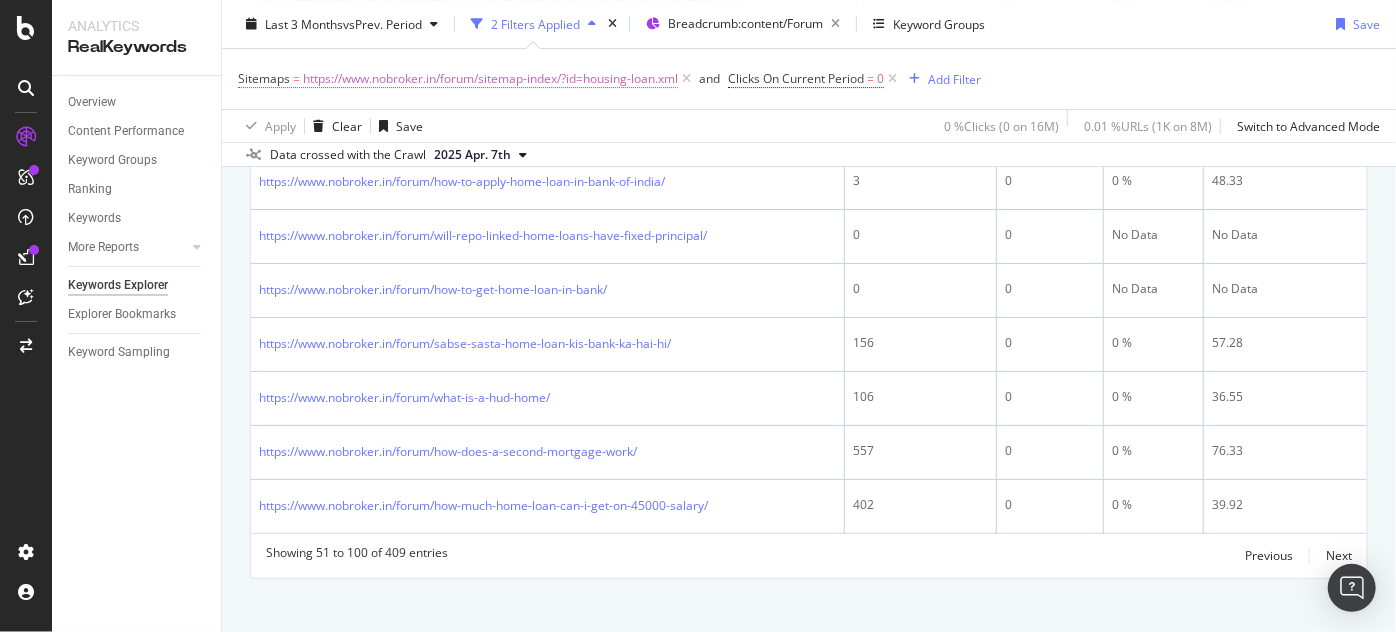 click on "https://www.nobroker.in/forum/sitemap-index/?id=housing-loan.xml" at bounding box center [490, 79] 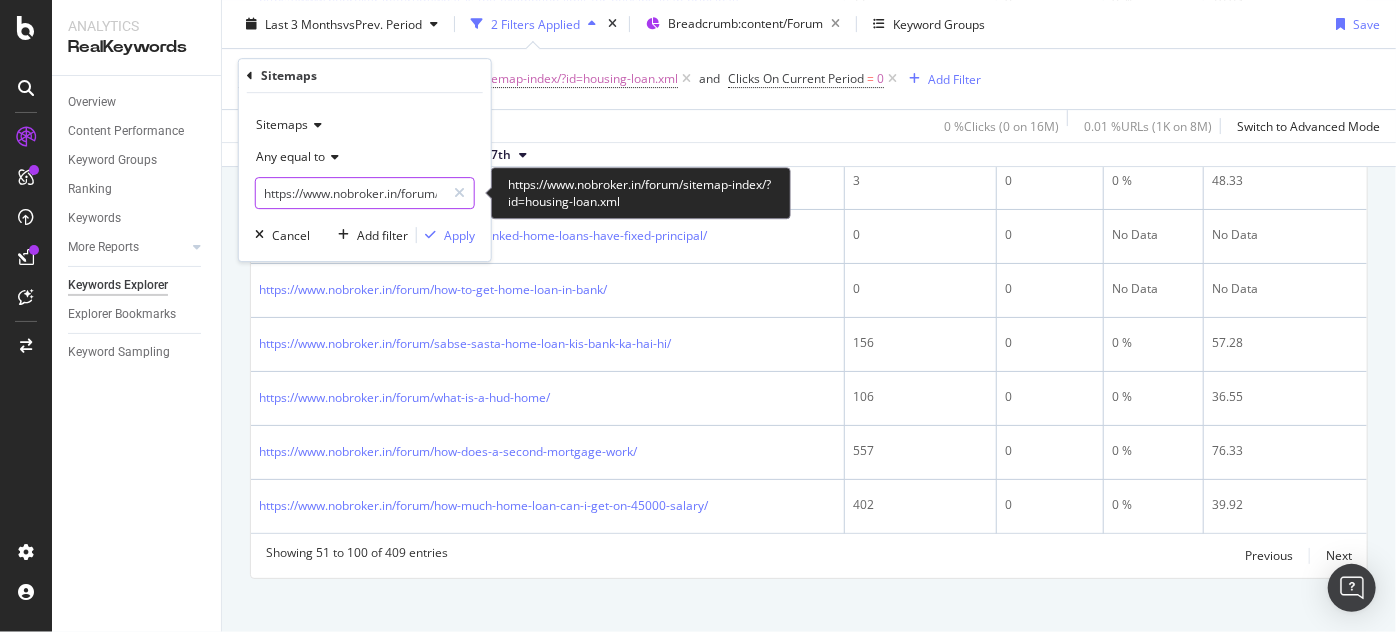 click on "https://www.nobroker.in/forum/sitemap-index/?id=housing-loan.xml" at bounding box center (350, 193) 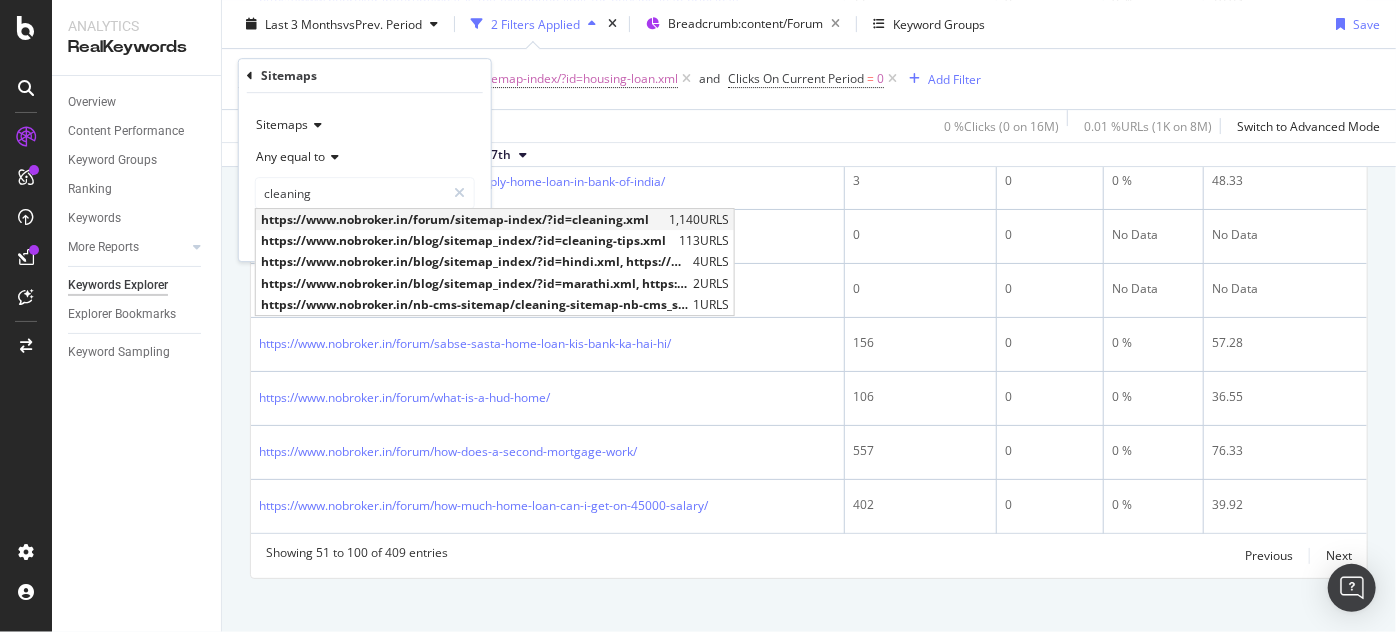 click on "https://www.nobroker.in/forum/sitemap-index/?id=cleaning.xml" at bounding box center [462, 219] 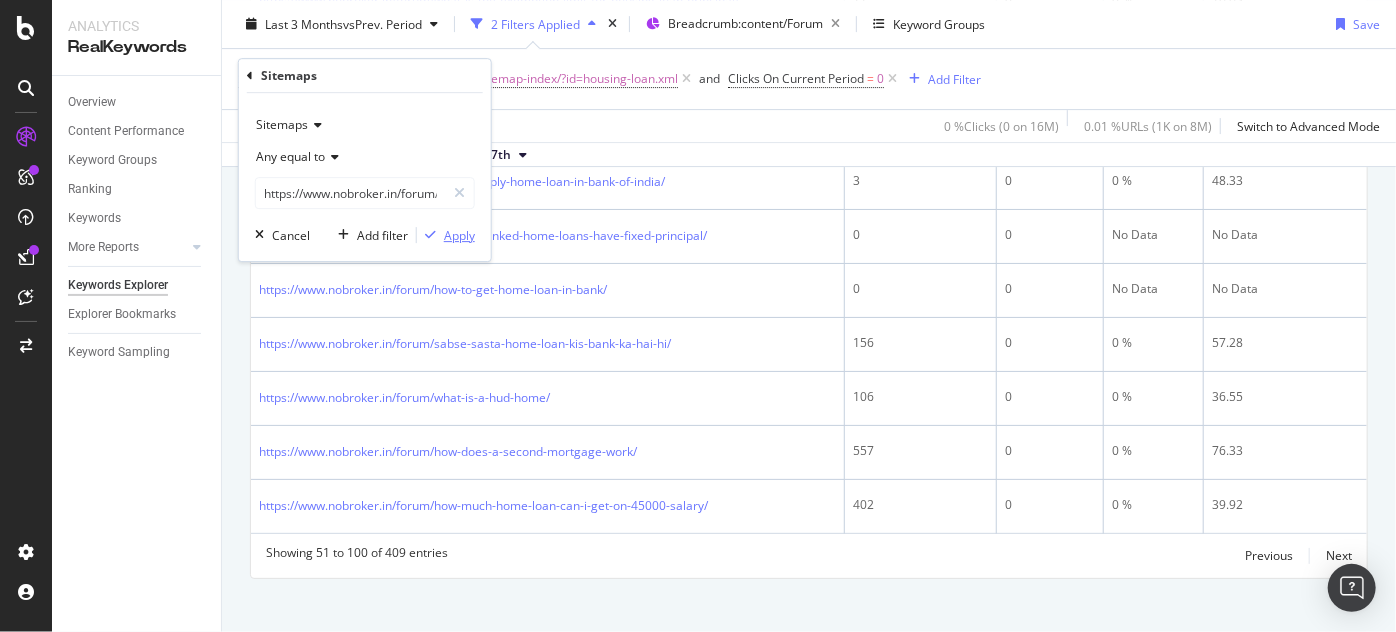 click on "Apply" at bounding box center [459, 235] 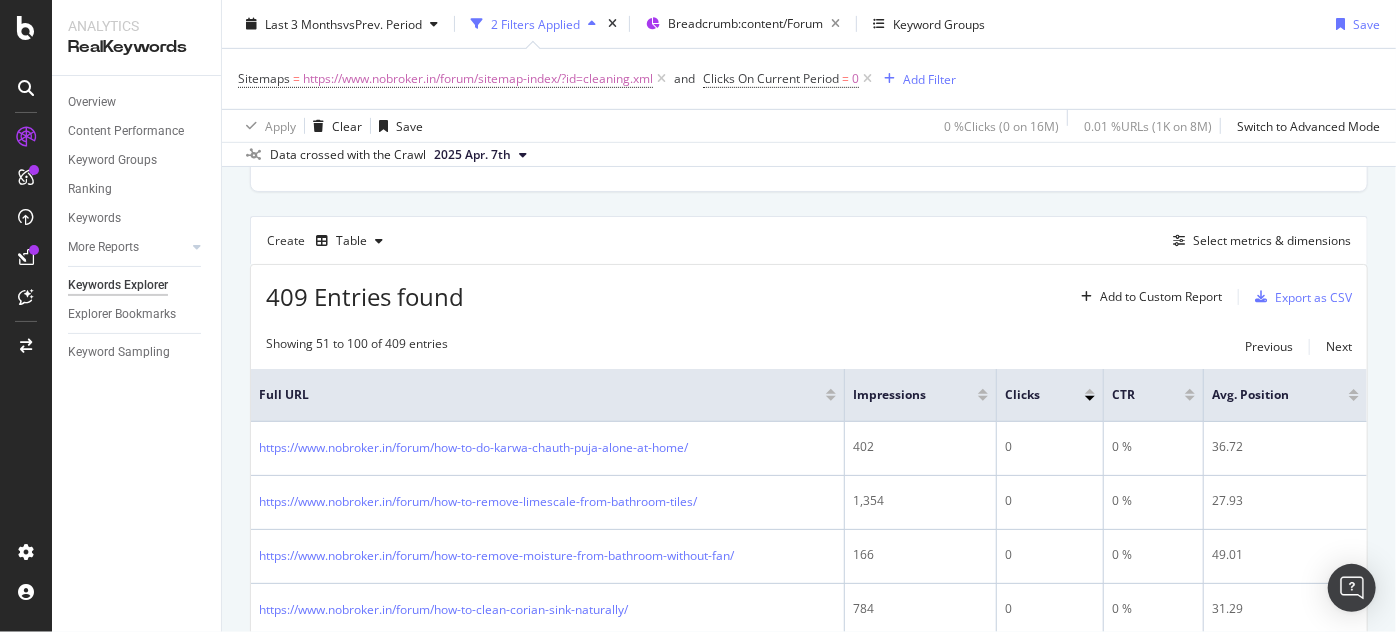 scroll, scrollTop: 3259, scrollLeft: 0, axis: vertical 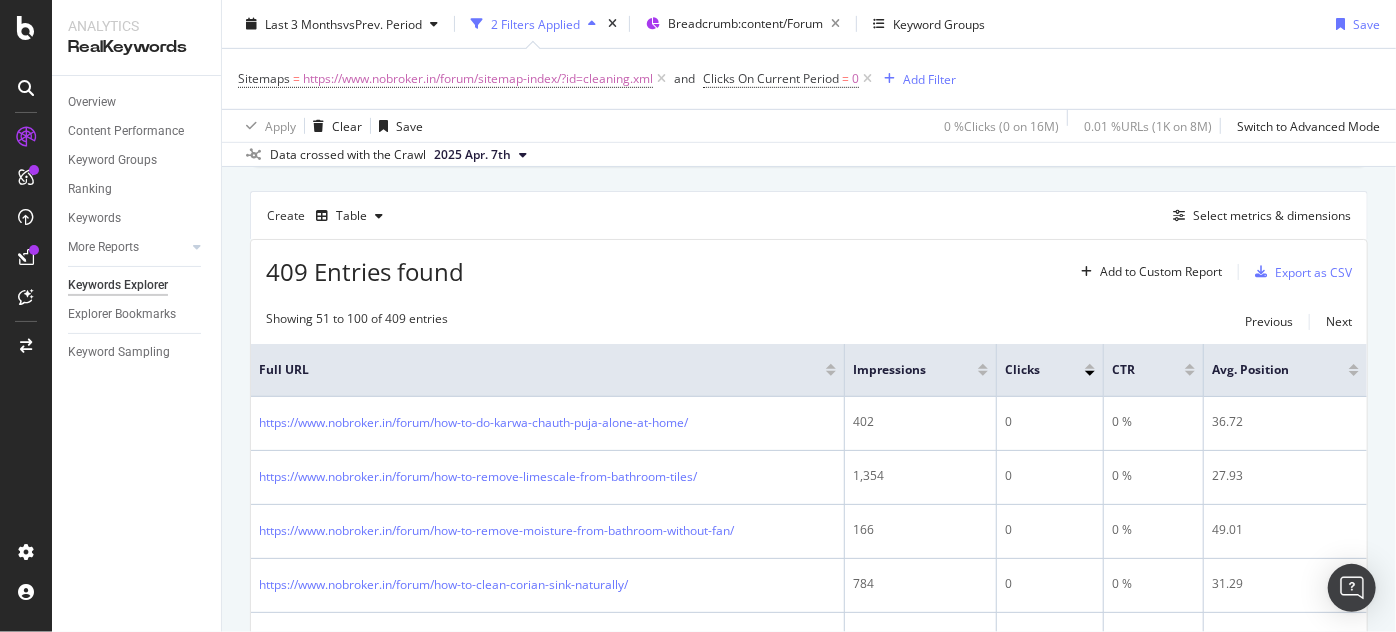 click at bounding box center (983, 373) 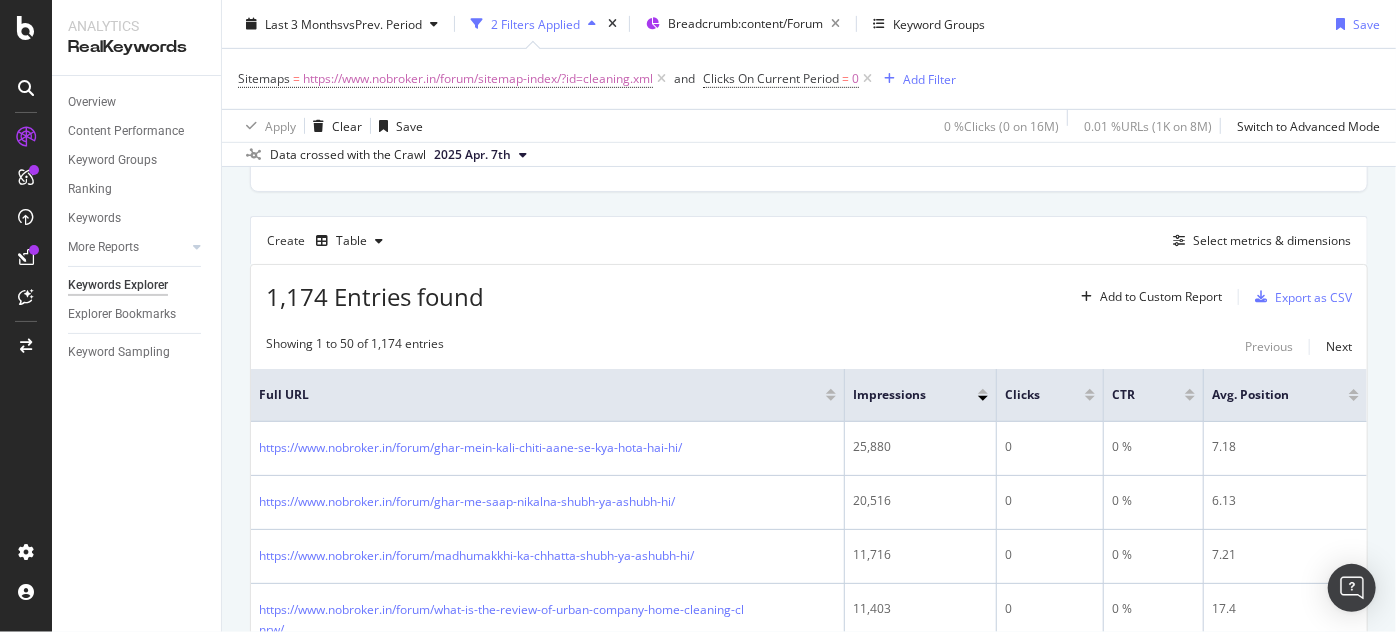 scroll, scrollTop: 525, scrollLeft: 0, axis: vertical 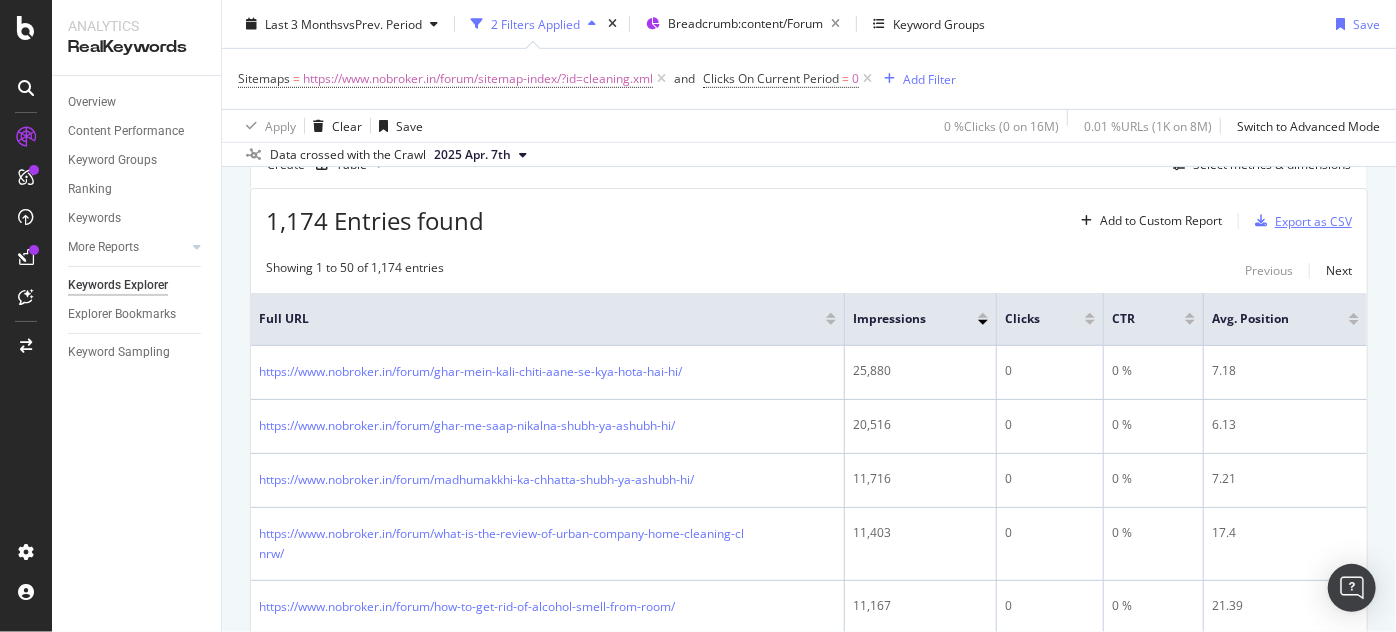 click on "Export as CSV" at bounding box center [1313, 221] 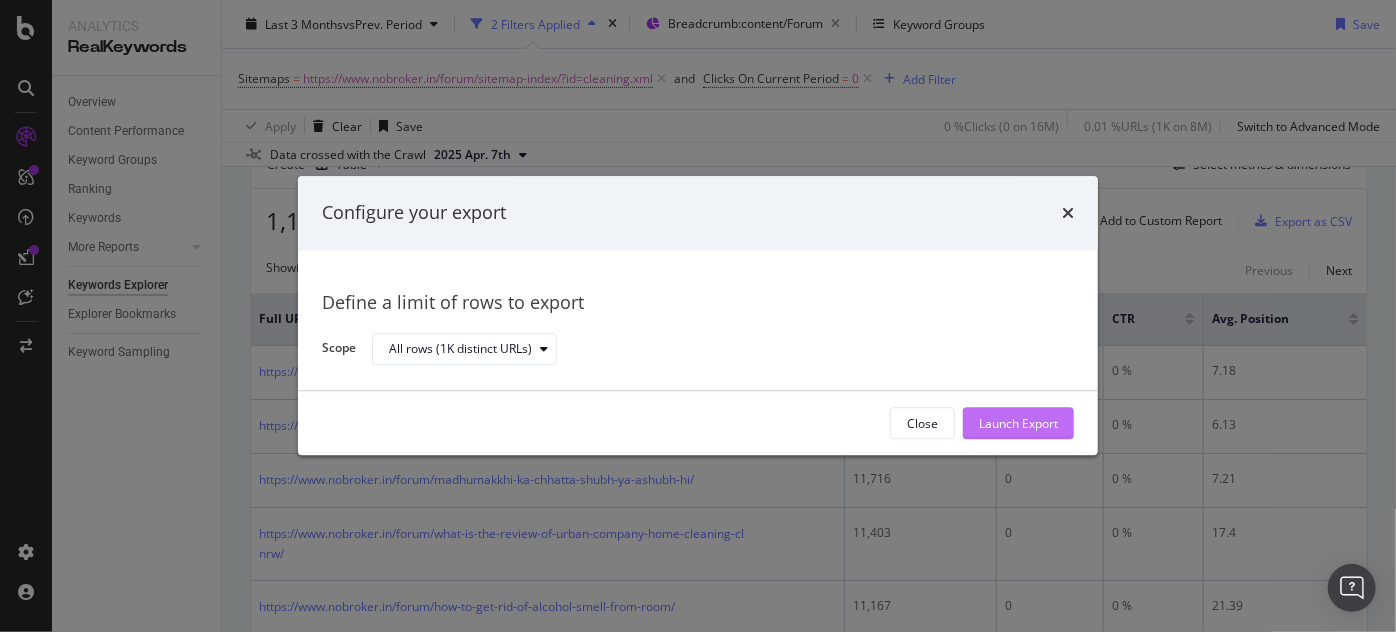 click on "Launch Export" at bounding box center [1018, 423] 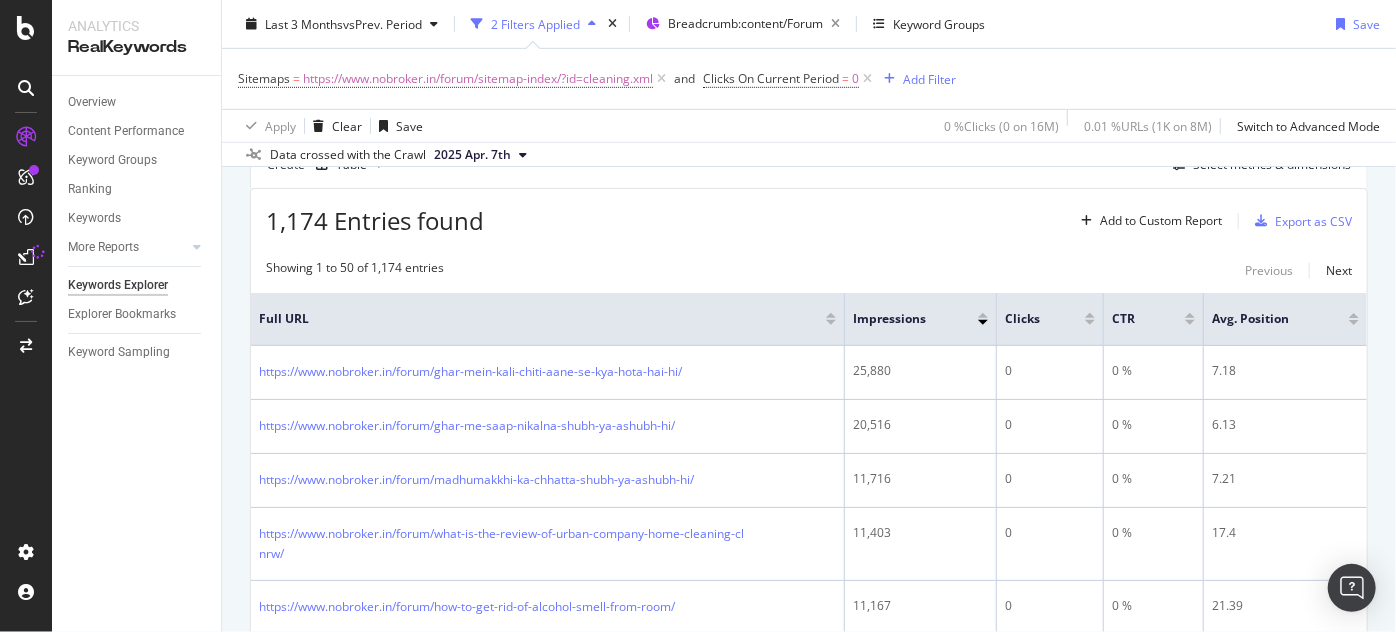 click on "1,174 Entries found Add to Custom Report Export as CSV" at bounding box center (809, 213) 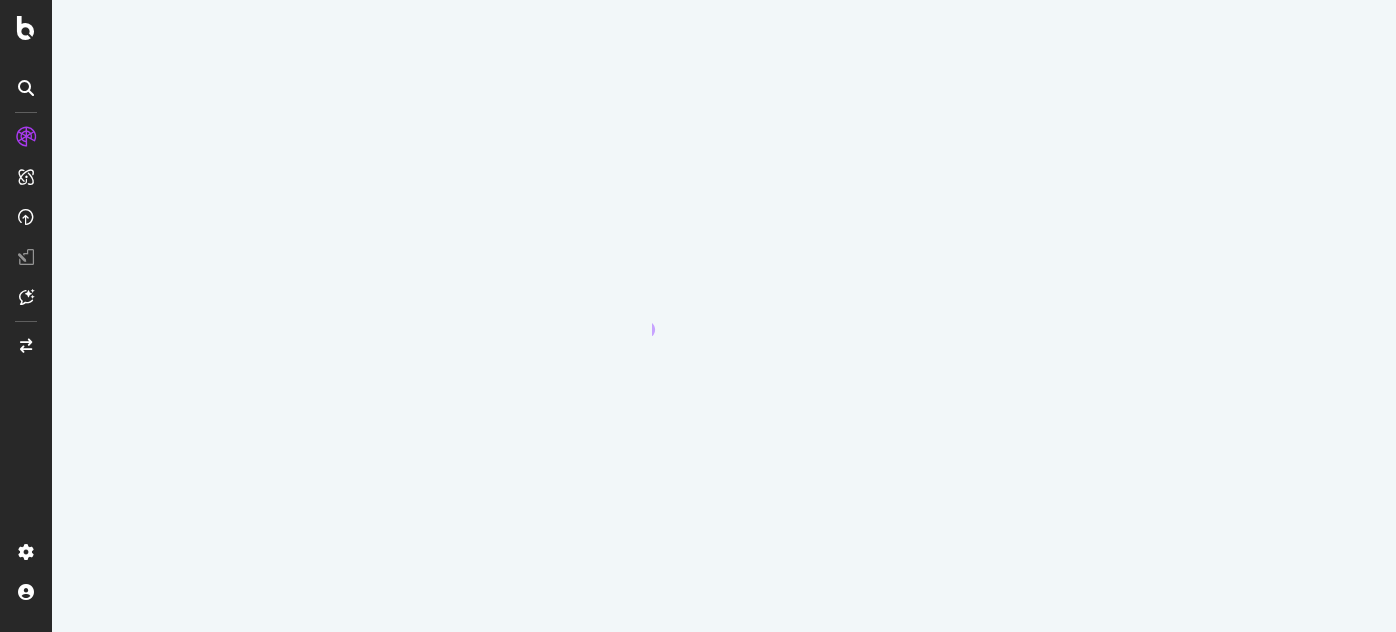 scroll, scrollTop: 0, scrollLeft: 0, axis: both 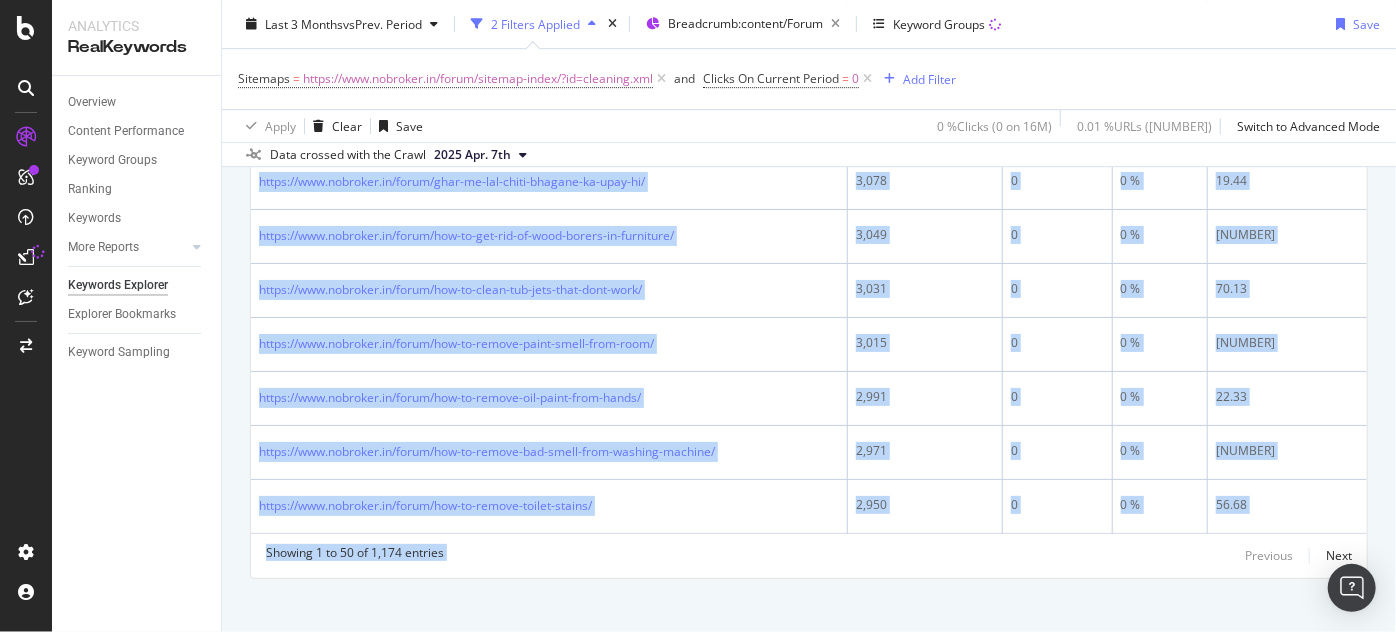 drag, startPoint x: 249, startPoint y: 280, endPoint x: 1038, endPoint y: 674, distance: 881.90533 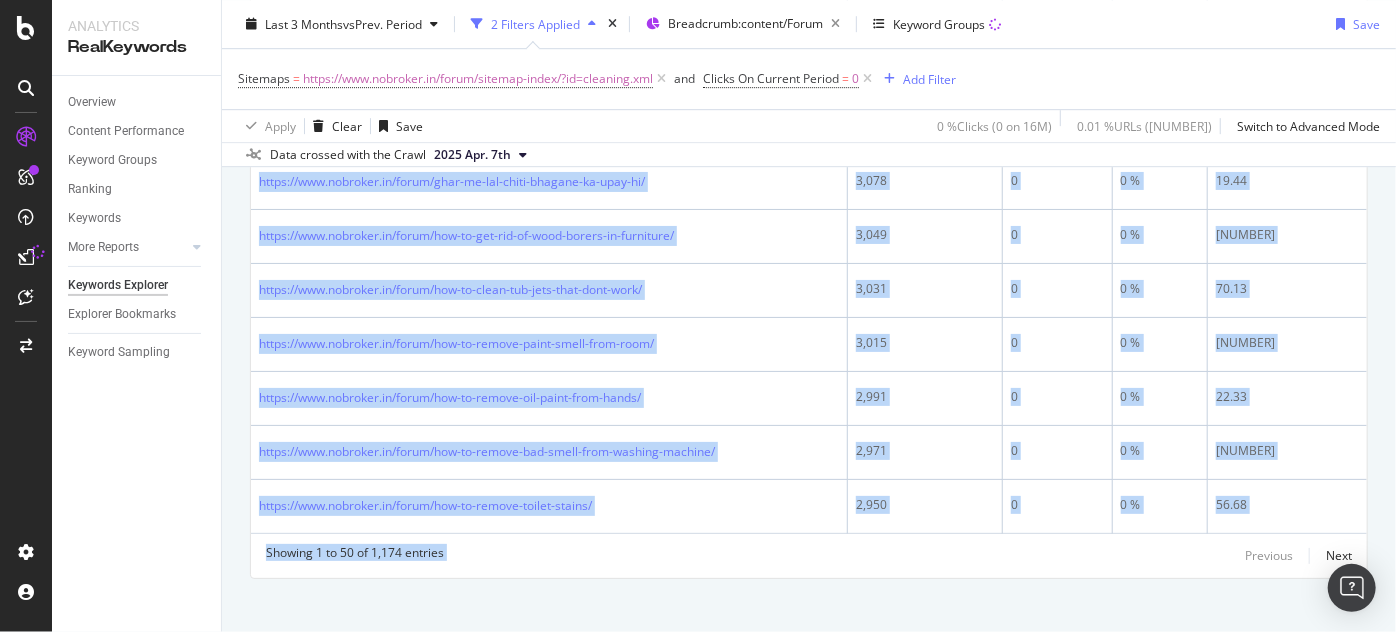 click on "Analytics RealKeywords Overview Content Performance Keyword Groups Ranking Keywords More Reports Countries Devices Content Structure Keywords Explorer Explorer Bookmarks Keyword Sampling Keywords Explorer nobroker Last 3 Months  vs  Prev. Period 2 Filters Applied Breadcrumb:  content/Forum Keyword Groups Save Sitemaps   =     https://www.nobroker.in/forum/sitemap-index/?id=cleaning.xml and Clicks On Current Period   =     0 Add Filter Apply Clear Save 0 %  Clicks ( 0 on 16M ) 0.01 %  URLs ( 1K on 8M ) Switch to Advanced Mode Data crossed with the Crawl 2025 Apr. 7th By URL Top Charts Clicks By seo Level 3 By: seo Level 3 No Data Clicks By Average Position Hold CTRL while clicking to filter the report. 1-3 4-6 7-10 11+ -1 0 1 Avg. Position Clicks 1-3 0 4-6 0 7-10 0 11+ 0 ... Clicks By CTR Hold CTRL while clicking to filter the report. 0 - 5 % 5 - 10 % 10 - 20 % 20 - 40 % 40 - 70 % 70 - 100 % -1 0 1 CTR Clicks 0 - 5 % 0 5 - 10 % 10 - 20 % 20 - 40 % 40 - 70 % 70 - 100 % ... Clicks By Content Size 5000 + 1000 - 0" at bounding box center [698, 316] 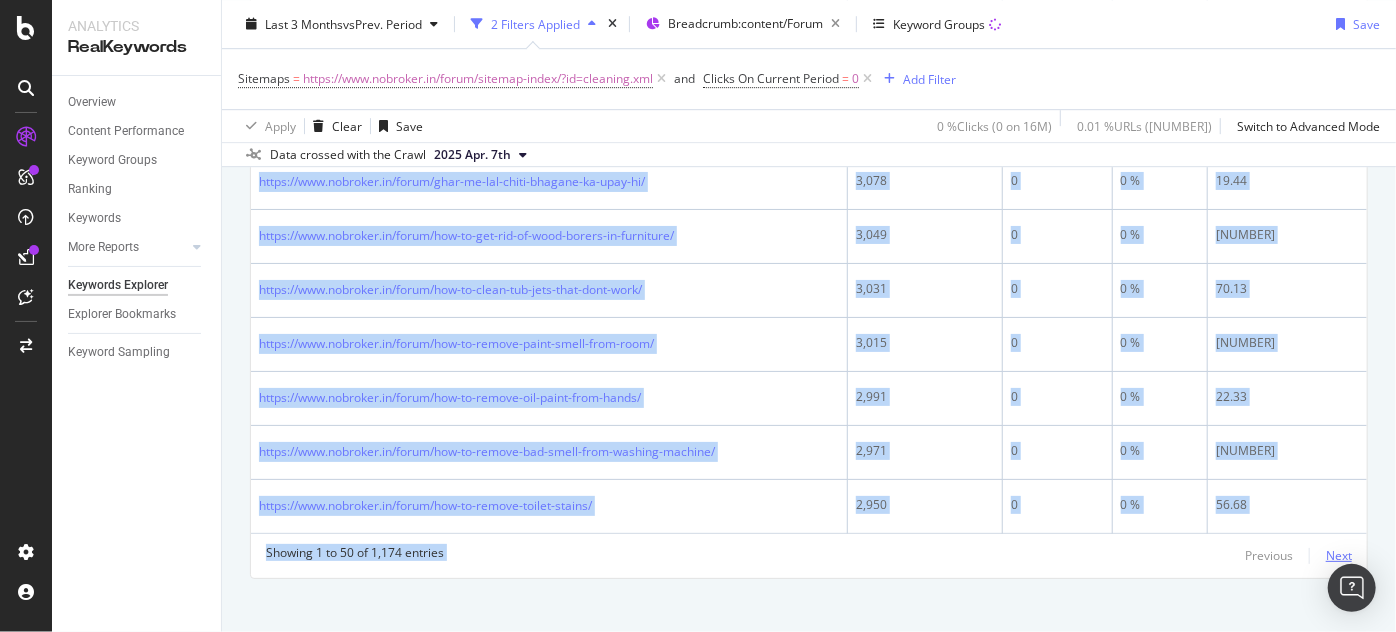 click on "Next" at bounding box center (1339, 555) 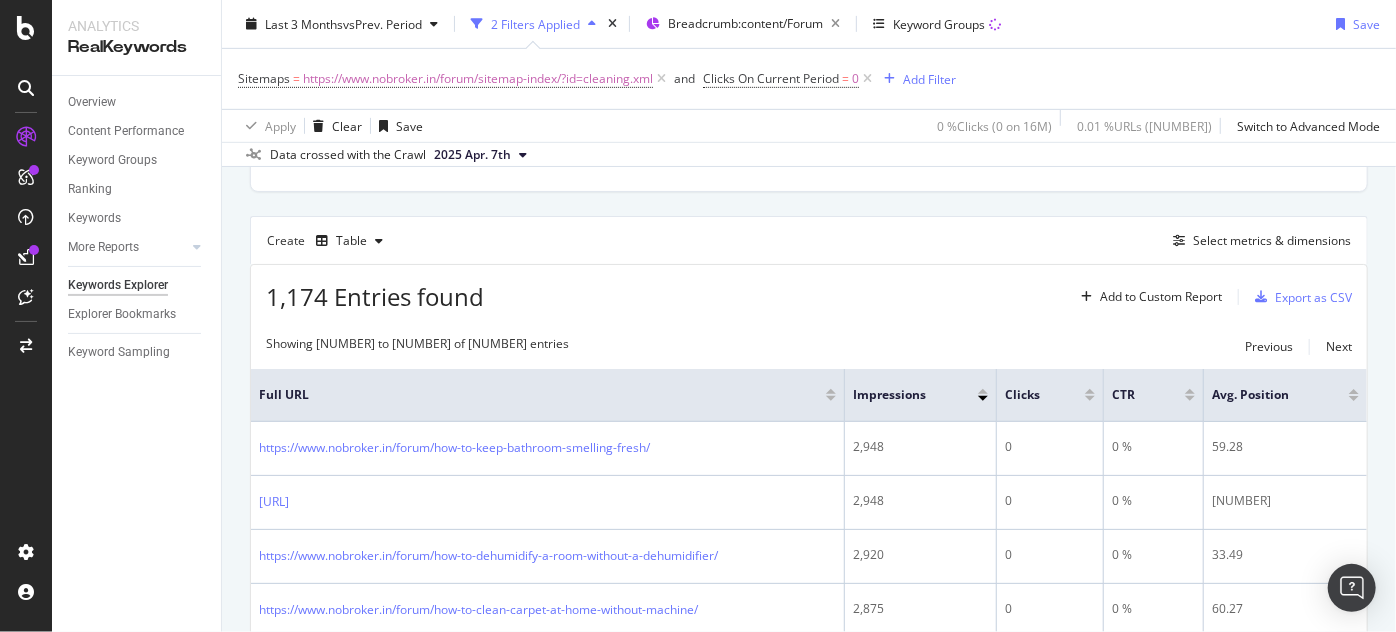 scroll, scrollTop: 3088, scrollLeft: 0, axis: vertical 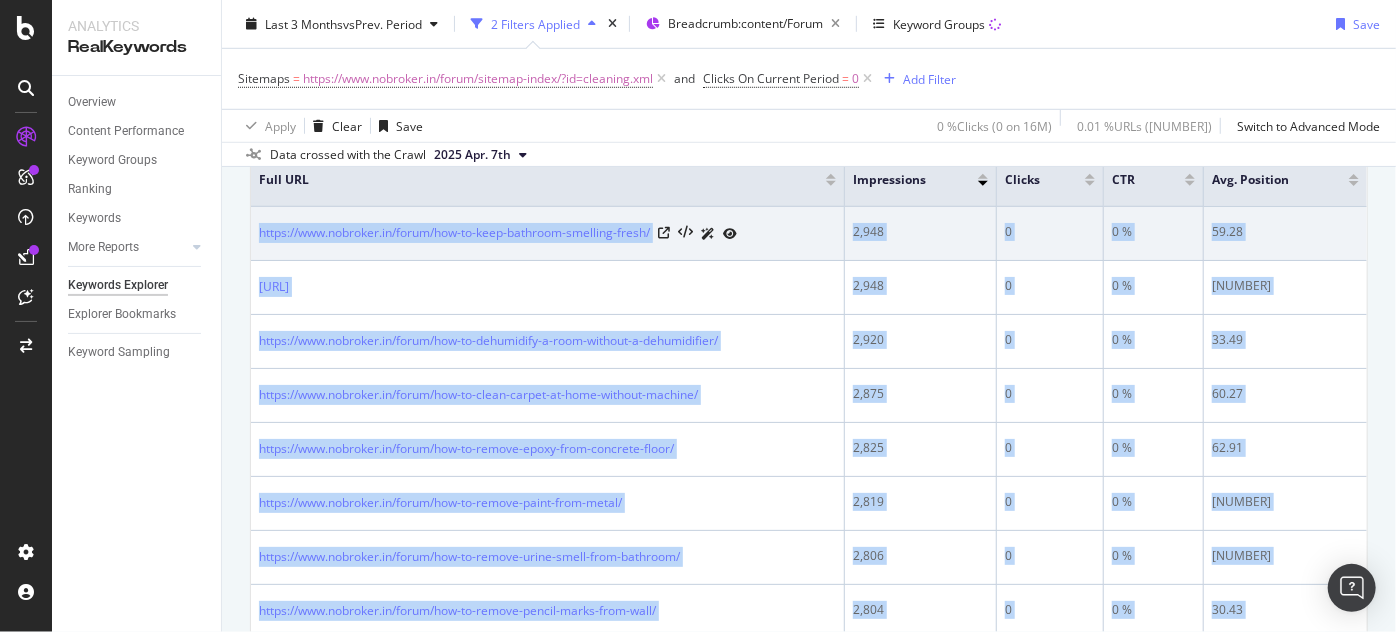 drag, startPoint x: 757, startPoint y: 512, endPoint x: 252, endPoint y: 211, distance: 587.89966 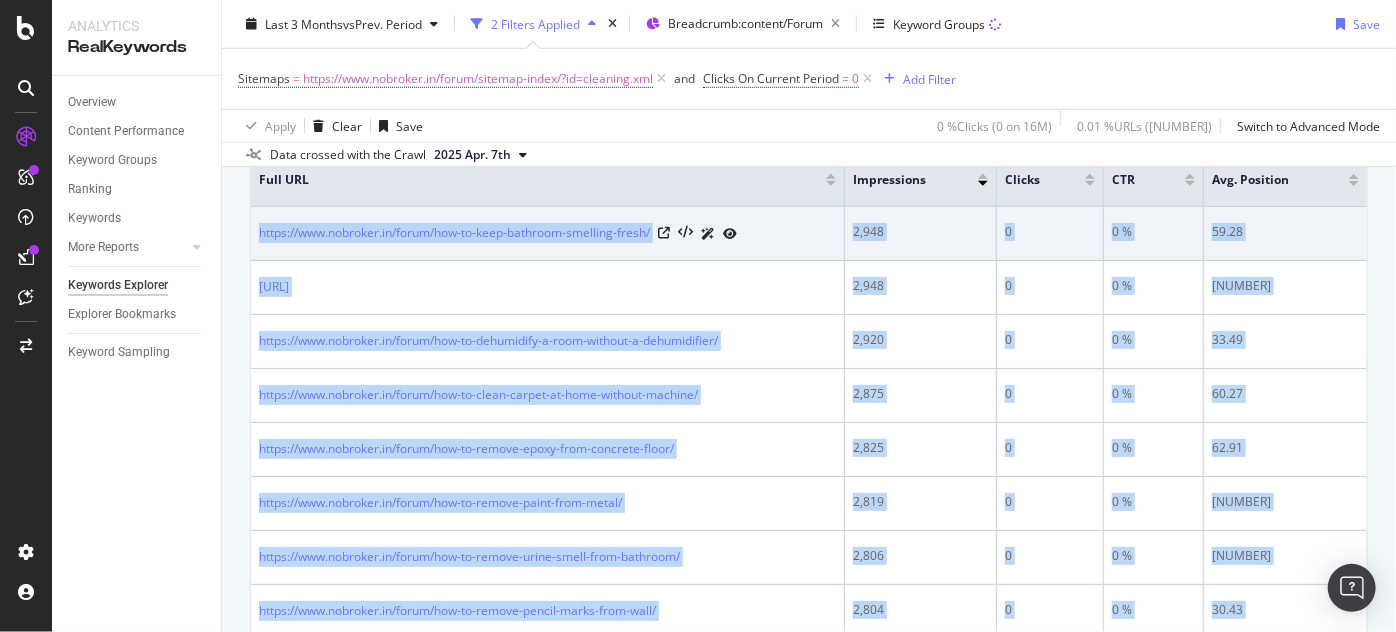 click on "https://www.nobroker.in/forum/how-to-keep-bathroom-smelling-fresh/ 2,948 0 0 % 59.28 https://www.nobroker.in/forum/how-much-to-charge-for-cleaning-an-office-building/ 2,948 0 0 % 64.75 https://www.nobroker.in/forum/how-to-dehumidify-a-room-without-a-dehumidifier/ 2,920 0 0 % 33.49 https://www.nobroker.in/forum/how-to-clean-carpet-at-home-without-machine/ 2,875 0 0 % 60.27 https://www.nobroker.in/forum/how-to-remove-epoxy-from-concrete-floor/ 2,825 0 0 % 62.91 https://www.nobroker.in/forum/how-to-remove-paint-from-metal/ 2,819 0 0 % 58.46 https://www.nobroker.in/forum/how-to-remove-urine-smell-from-bathroom/ 2,806 0 0 % 47.56 https://www.nobroker.in/forum/how-to-remove-pencil-marks-from-wall/ 2,804 0 0 % 30.43 https://www.nobroker.in/forum/how-to-remove-coffee-stain-from-sofa/ 2,801 0 0 % 63.98 https://www.nobroker.in/forum/how-to-remove-oil-from-floor/ 2,792 0 0 % 27.96 https://www.nobroker.in/forum/how-to-clean-white-wood-furniture/ 2,783 0 0 % 23.67 2,736 0 0 % 25.97 2,712 0 0 % 30.32 2,688 0 0 % 69.05 0 0" at bounding box center [809, 1557] 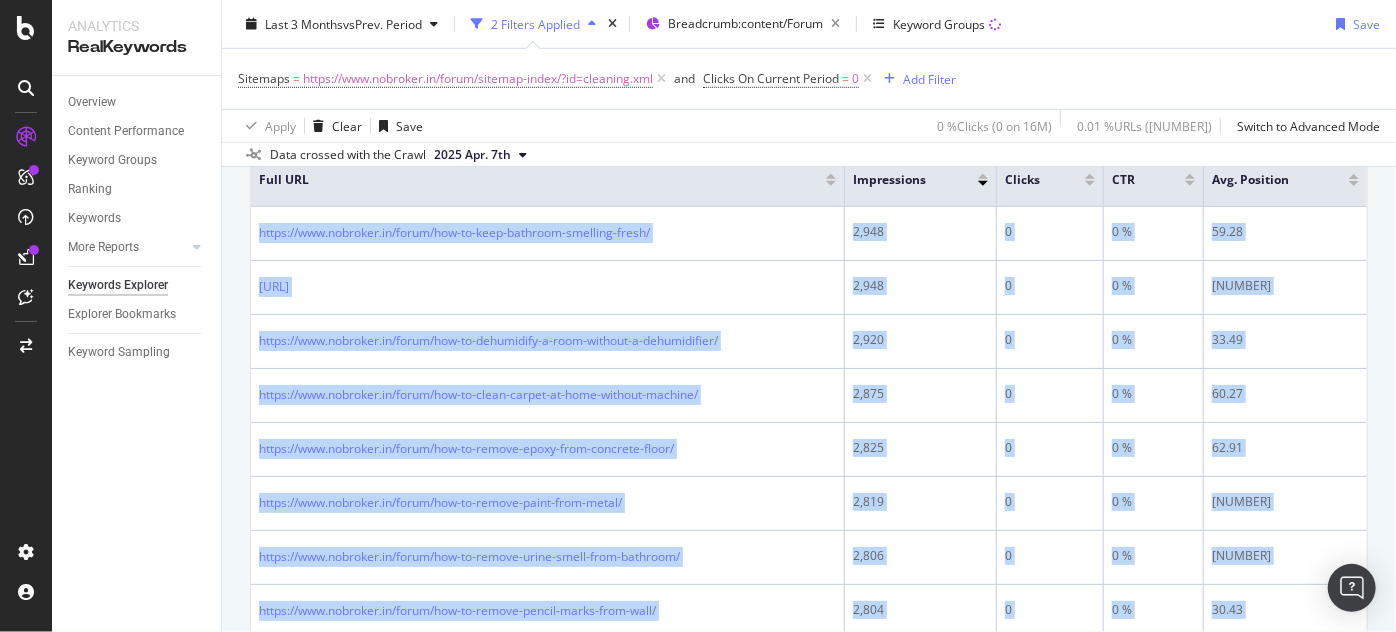 copy on "https://www.nobroker.in/forum/how-to-keep-bathroom-smelling-fresh/ 2,948 0 0 % 59.28 https://www.nobroker.in/forum/how-much-to-charge-for-cleaning-an-office-building/ 2,948 0 0 % 64.75 https://www.nobroker.in/forum/how-to-dehumidify-a-room-without-a-dehumidifier/ 2,920 0 0 % 33.49 https://www.nobroker.in/forum/how-to-clean-carpet-at-home-without-machine/ 2,875 0 0 % 60.27 https://www.nobroker.in/forum/how-to-remove-epoxy-from-concrete-floor/ 2,825 0 0 % 62.91 https://www.nobroker.in/forum/how-to-remove-paint-from-metal/ 2,819 0 0 % 58.46 https://www.nobroker.in/forum/how-to-remove-urine-smell-from-bathroom/ 2,806 0 0 % 47.56 https://www.nobroker.in/forum/how-to-remove-pencil-marks-from-wall/ 2,804 0 0 % 30.43 https://www.nobroker.in/forum/how-to-remove-coffee-stain-from-sofa/ 2,801 0 0 % 63.98 https://www.nobroker.in/forum/how-to-remove-oil-from-floor/ 2,792 0 0 % 27.96 https://www.nobroker.in/forum/how-to-clean-white-wood-furniture/ 2,783 0 0 % 23.67 https://www.nobroker.in/forum/how-to-remove-acid-stains..." 